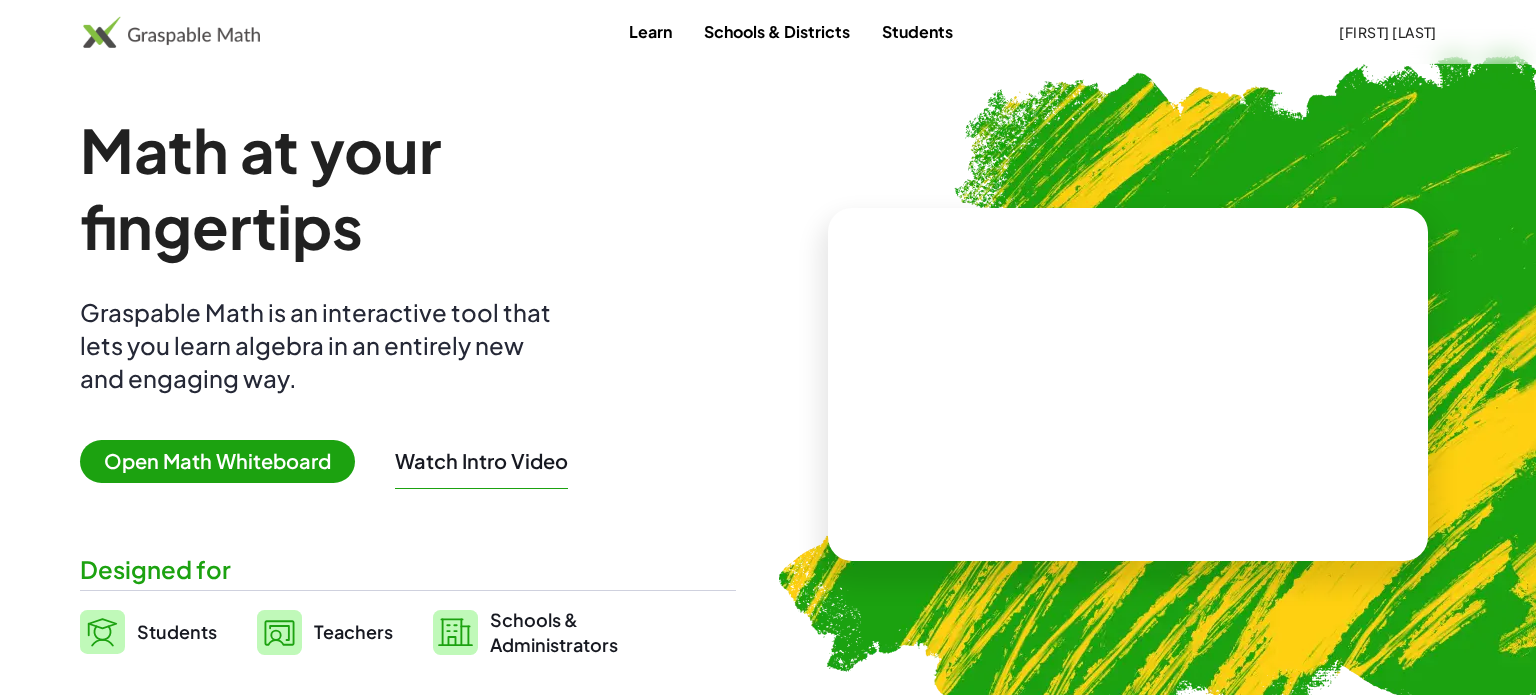 scroll, scrollTop: 0, scrollLeft: 0, axis: both 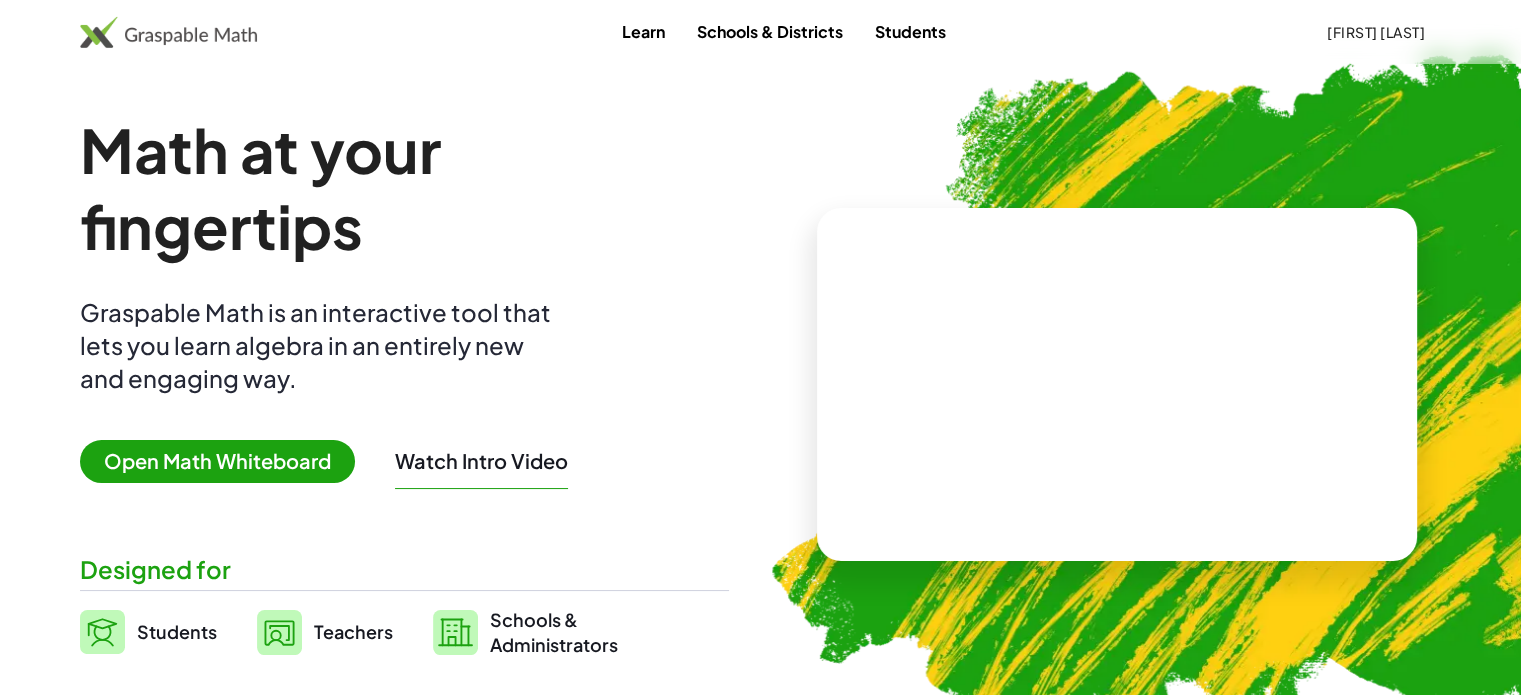 click on "Open Math Whiteboard" at bounding box center [217, 461] 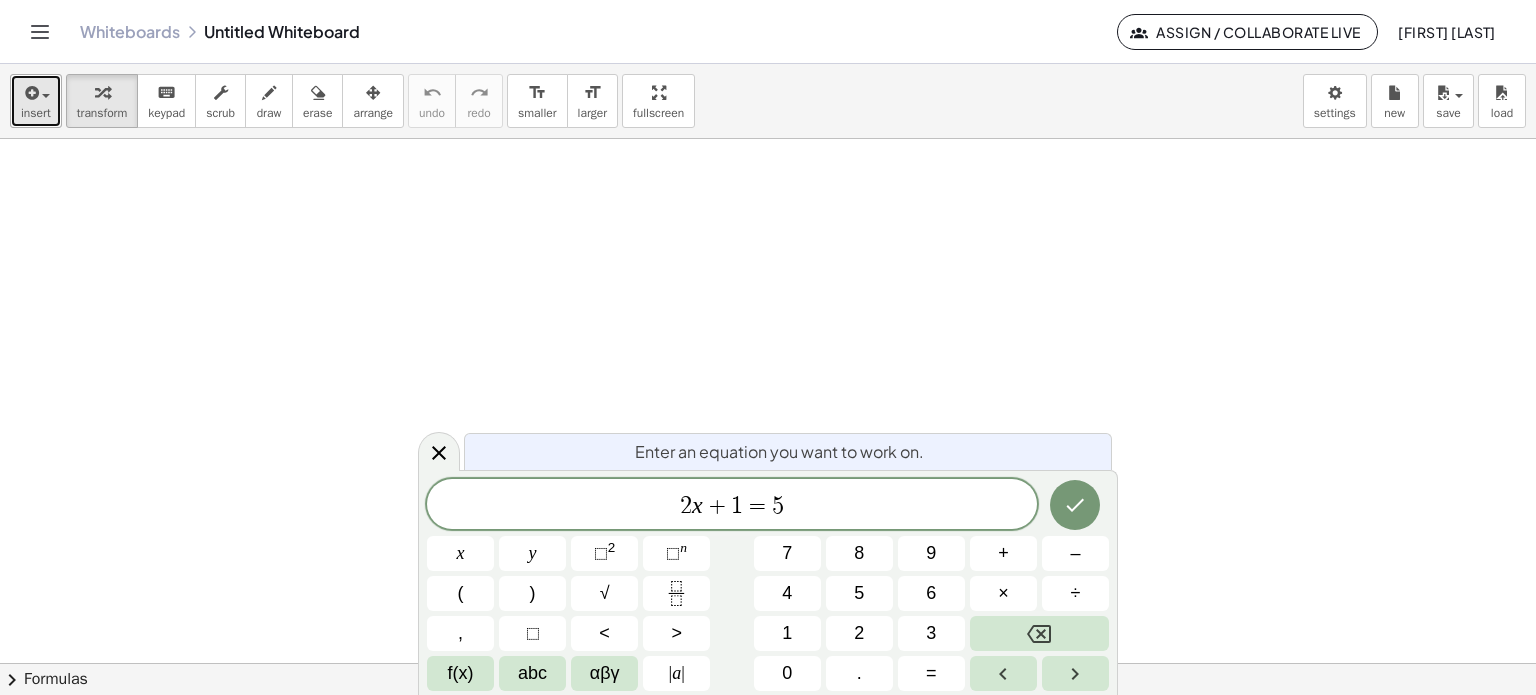 click at bounding box center [30, 93] 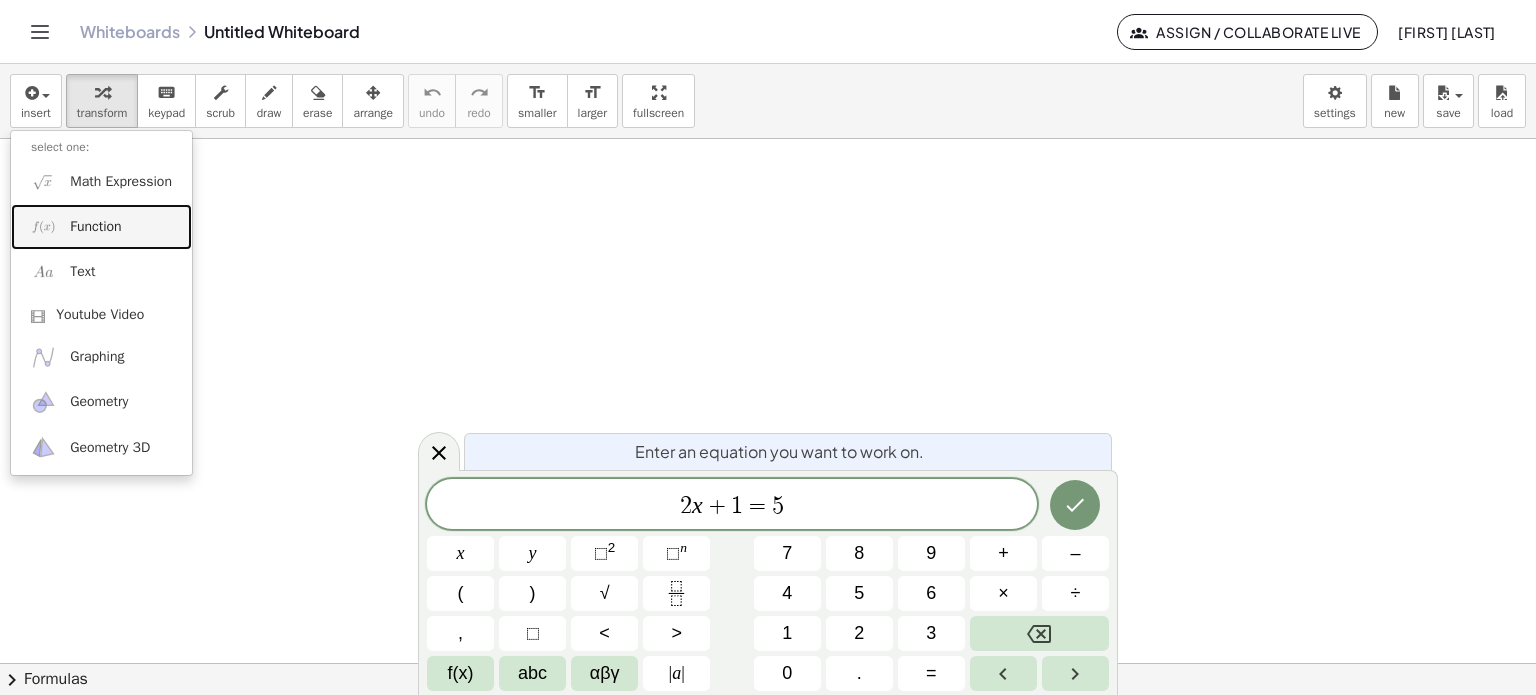 click on "Function" at bounding box center (101, 226) 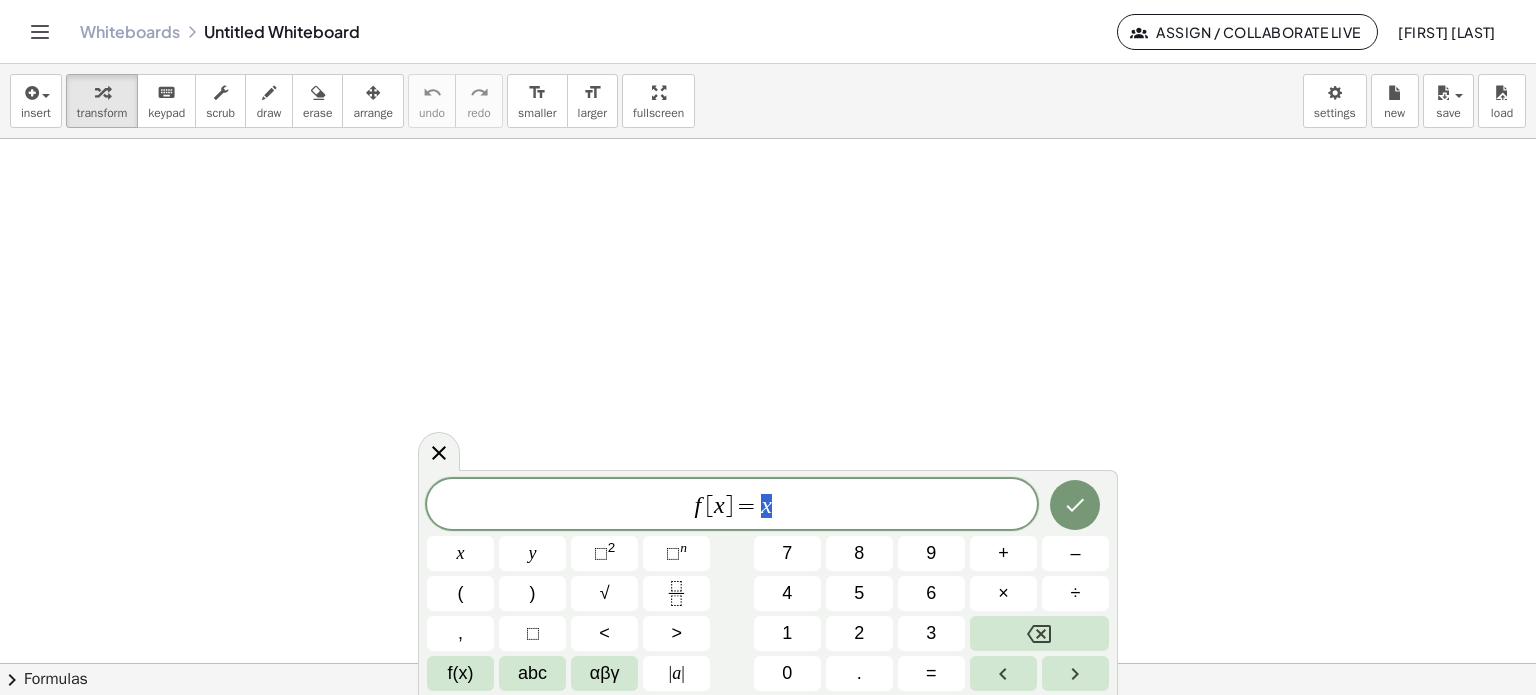scroll, scrollTop: 100, scrollLeft: 0, axis: vertical 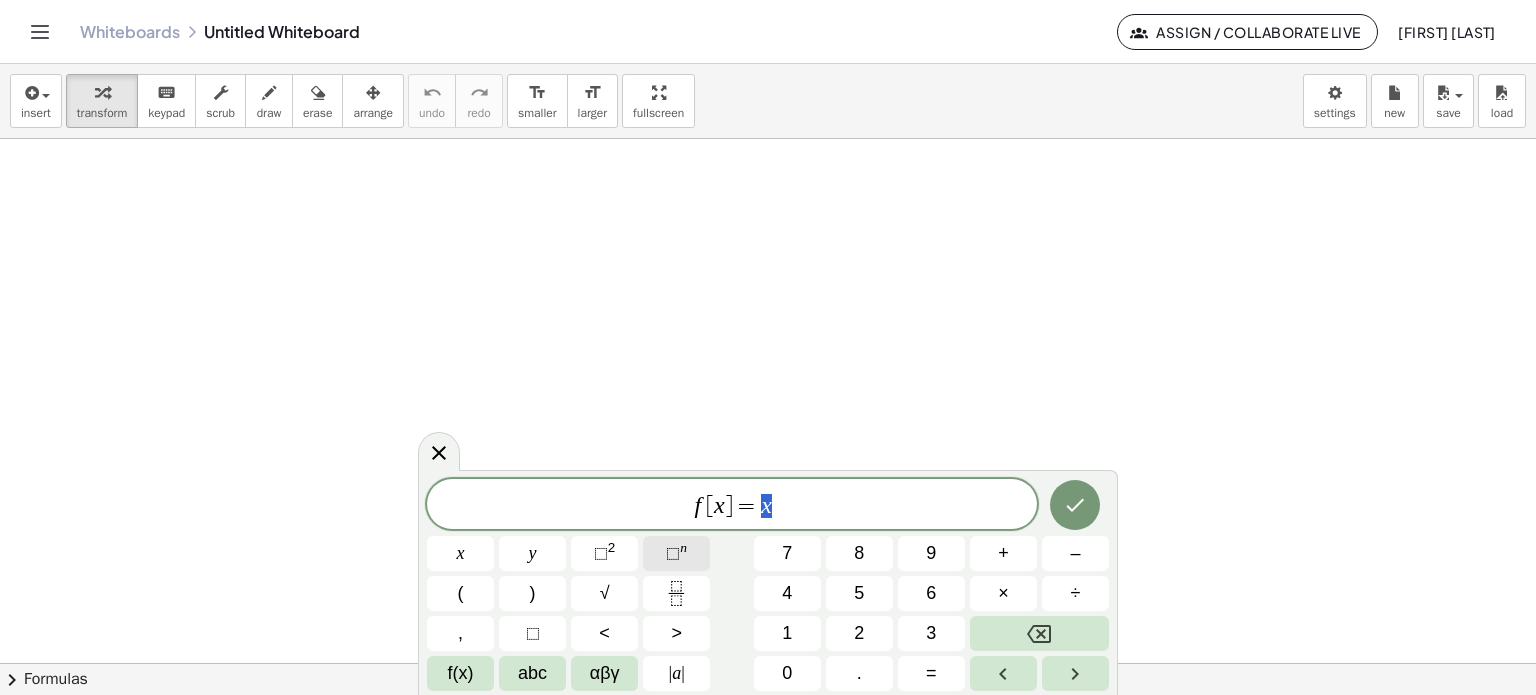 click on "⬚" at bounding box center (673, 553) 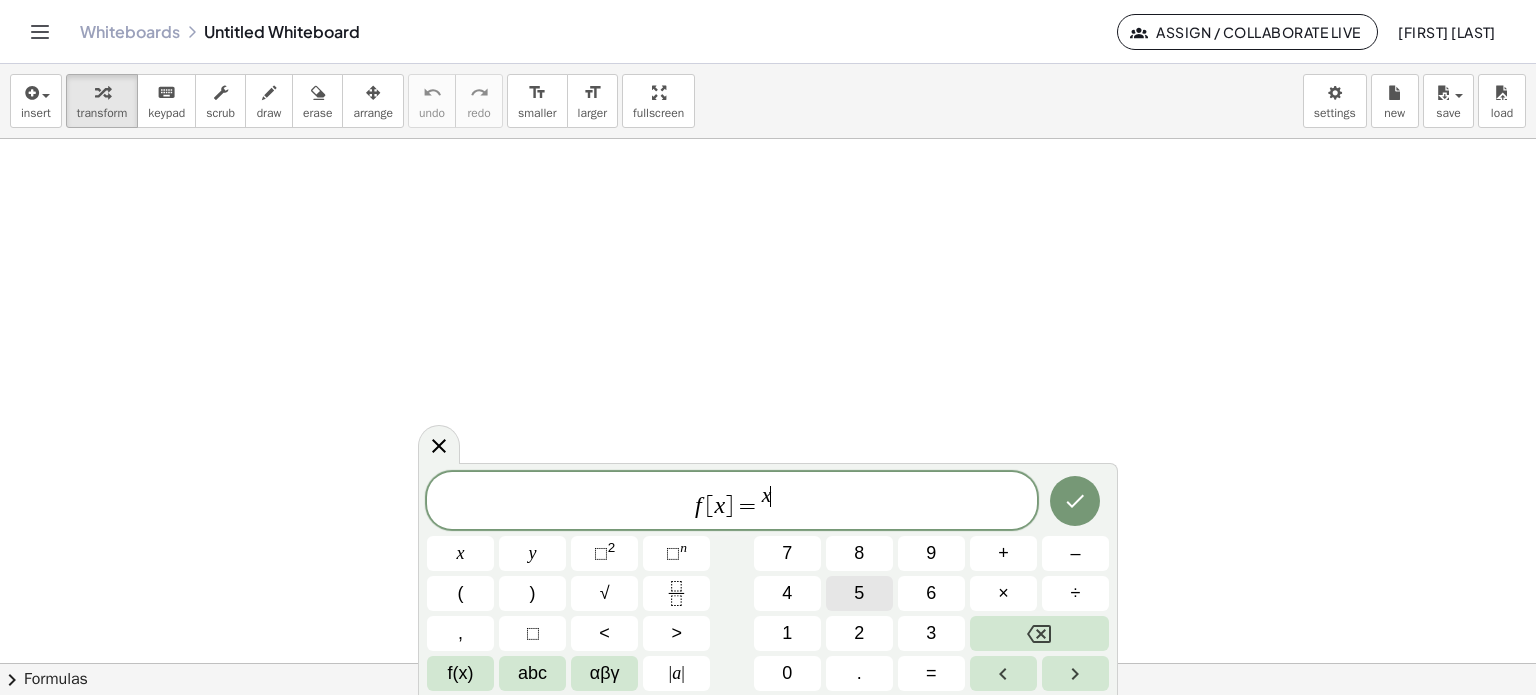 click on "5" at bounding box center [859, 593] 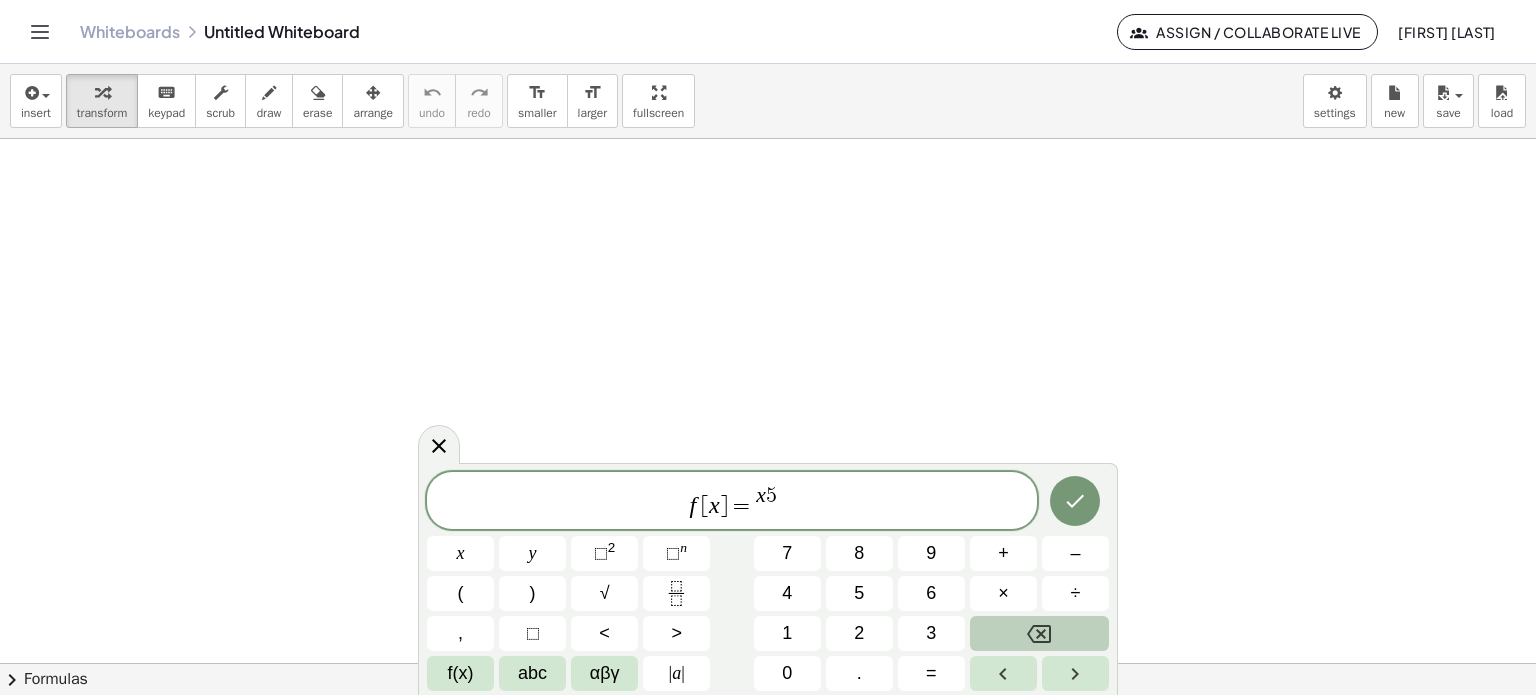 click at bounding box center (1039, 633) 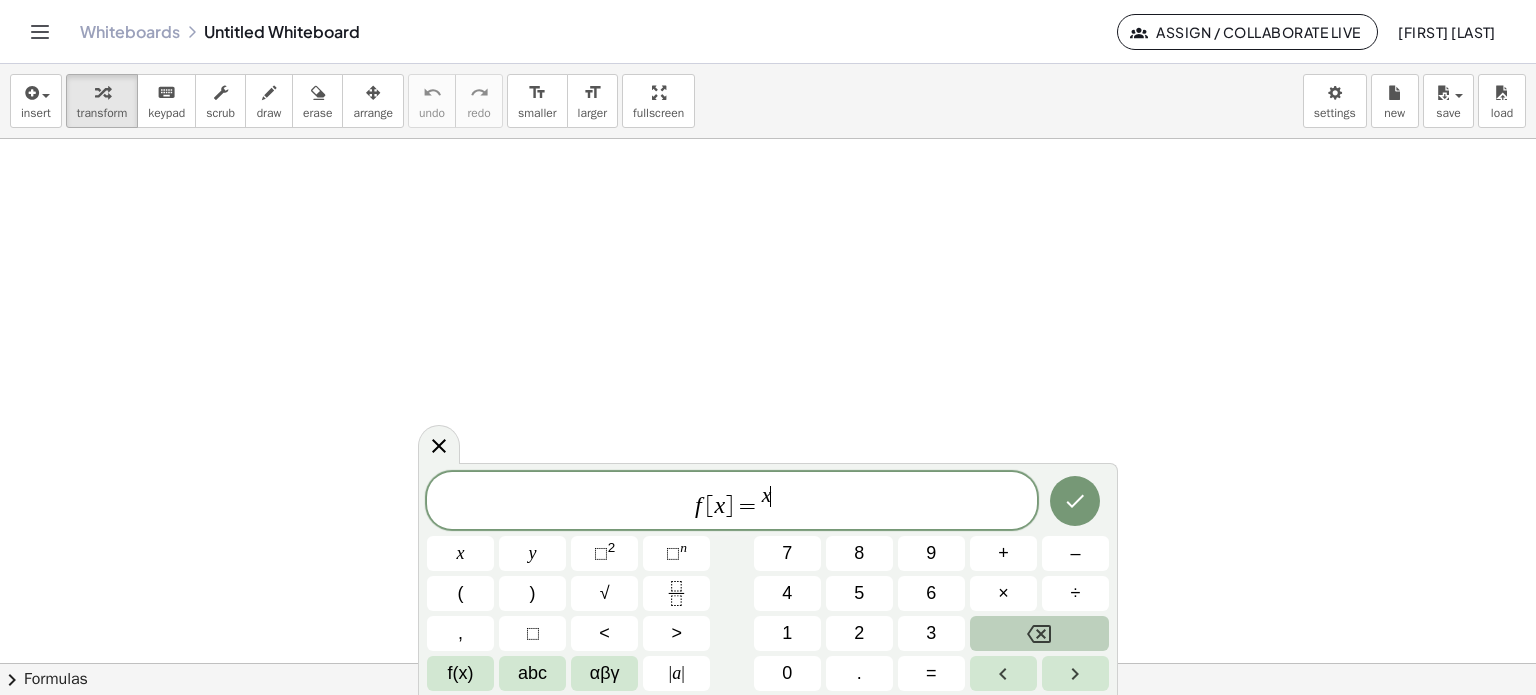 click at bounding box center (1039, 633) 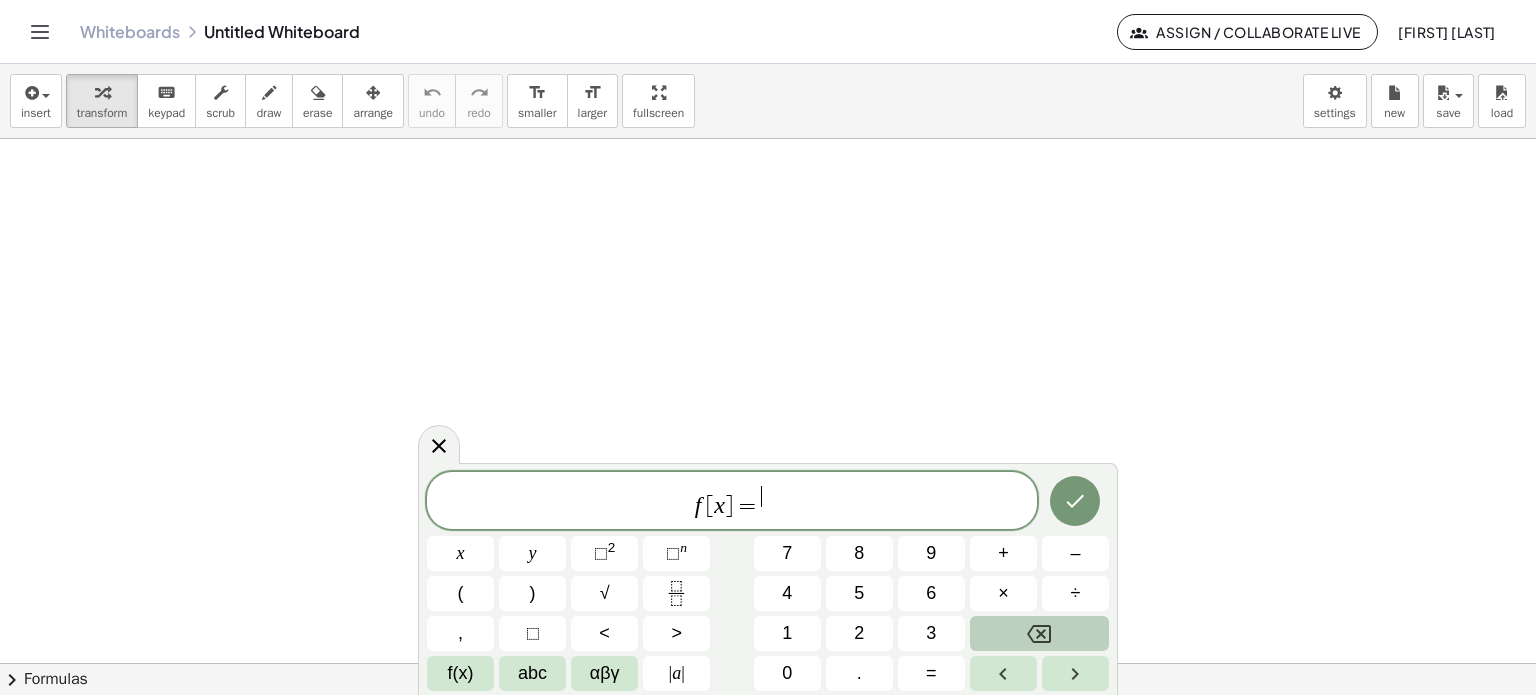 click at bounding box center [1039, 633] 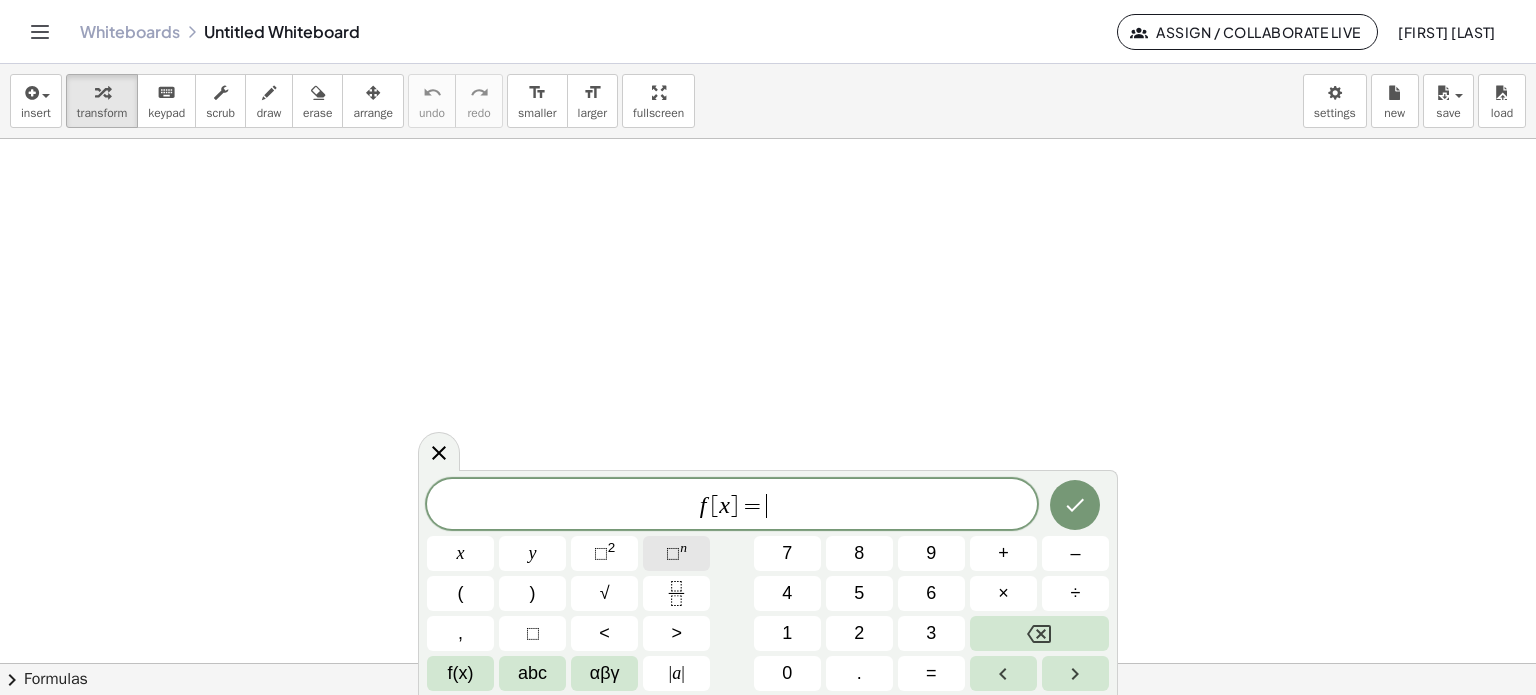 click on "n" at bounding box center (683, 547) 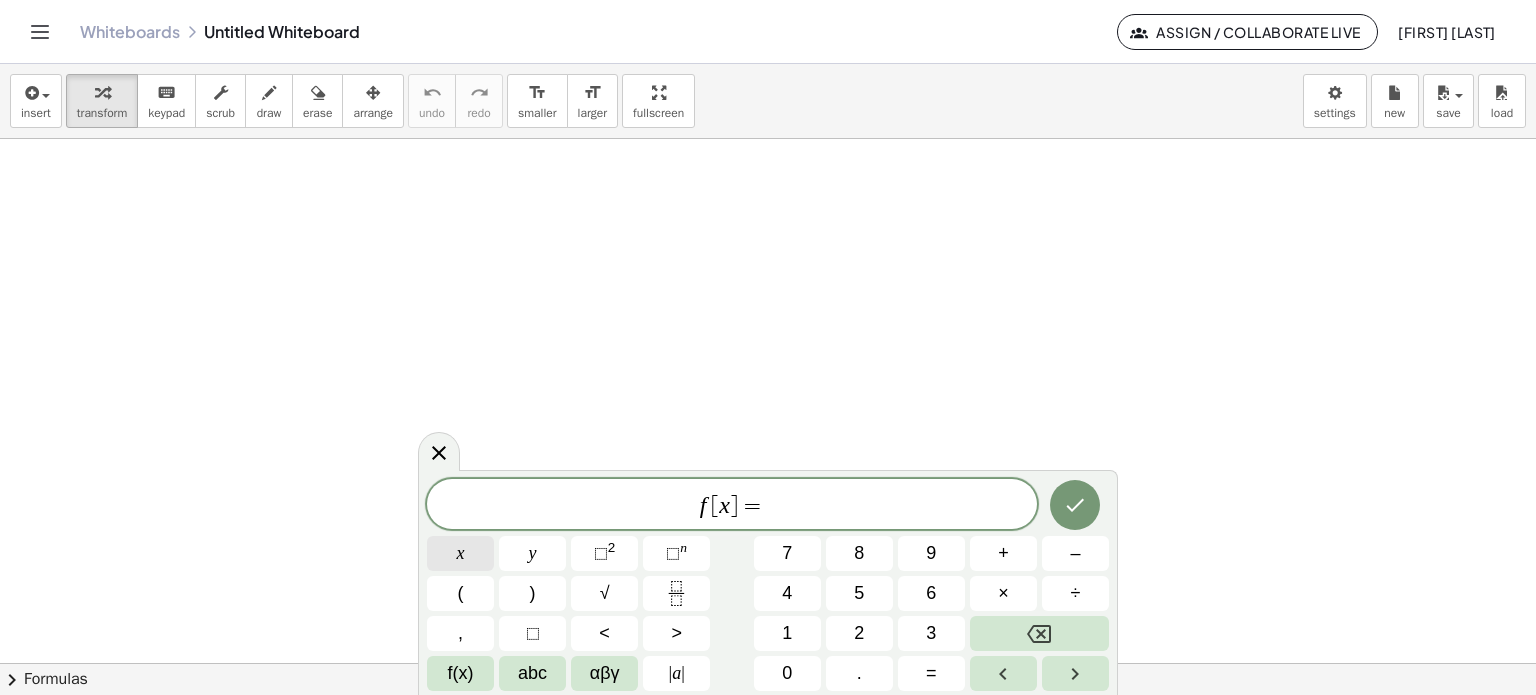 click on "x" at bounding box center [461, 553] 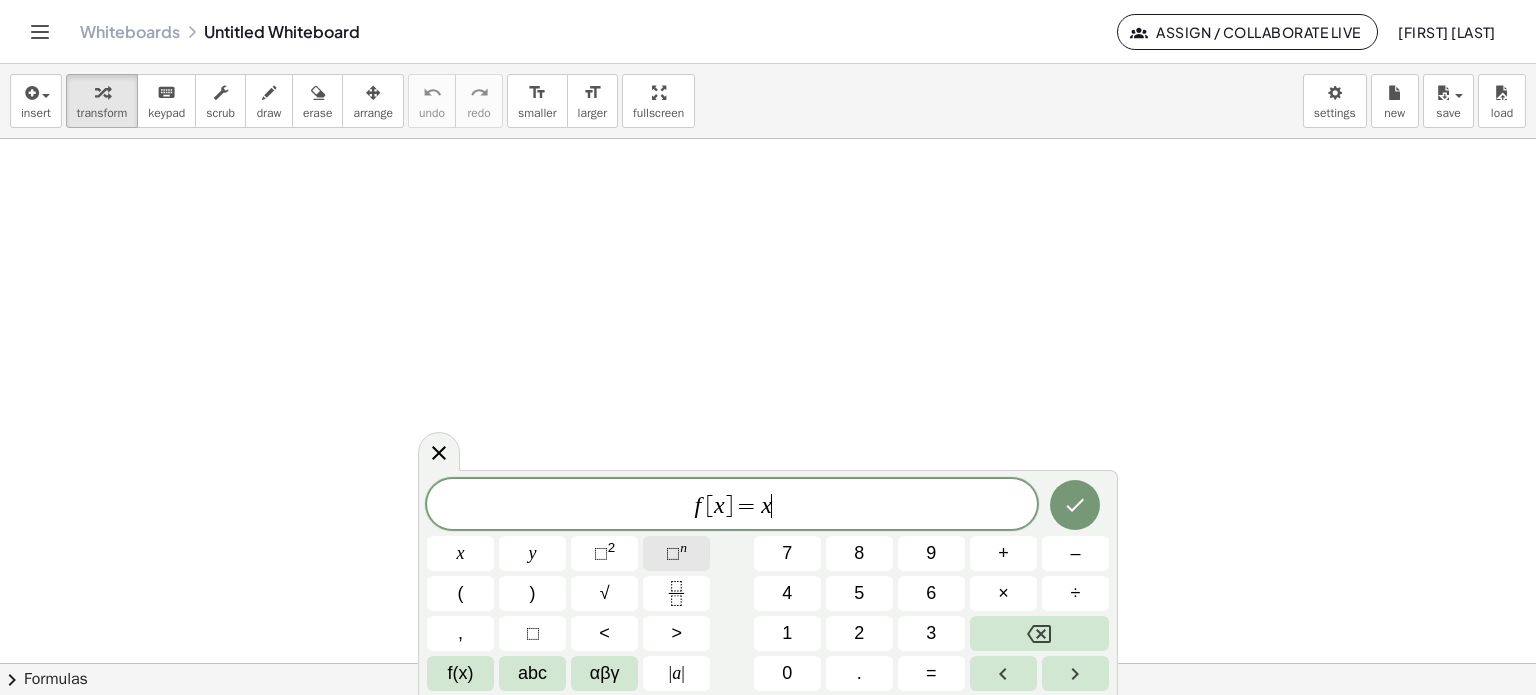 click on "n" at bounding box center (683, 547) 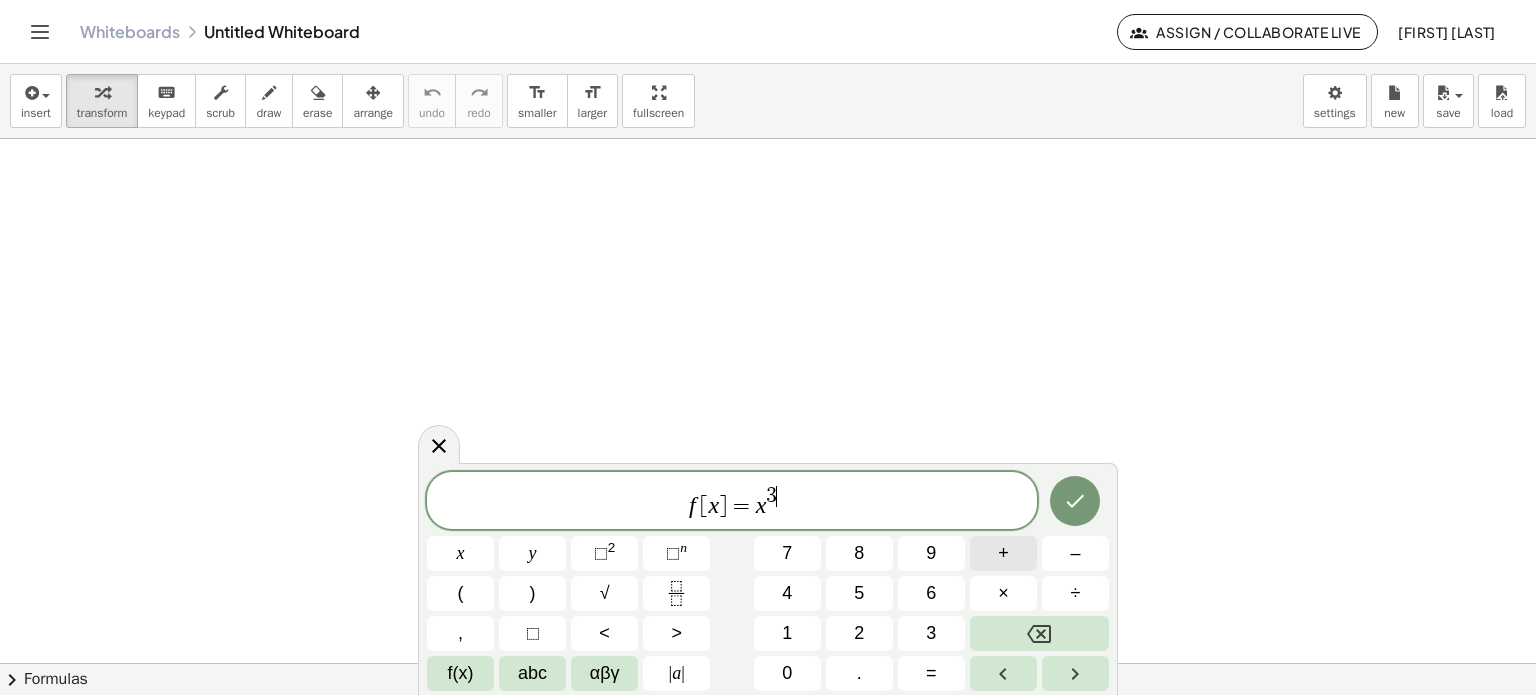 click on "+" at bounding box center (1003, 553) 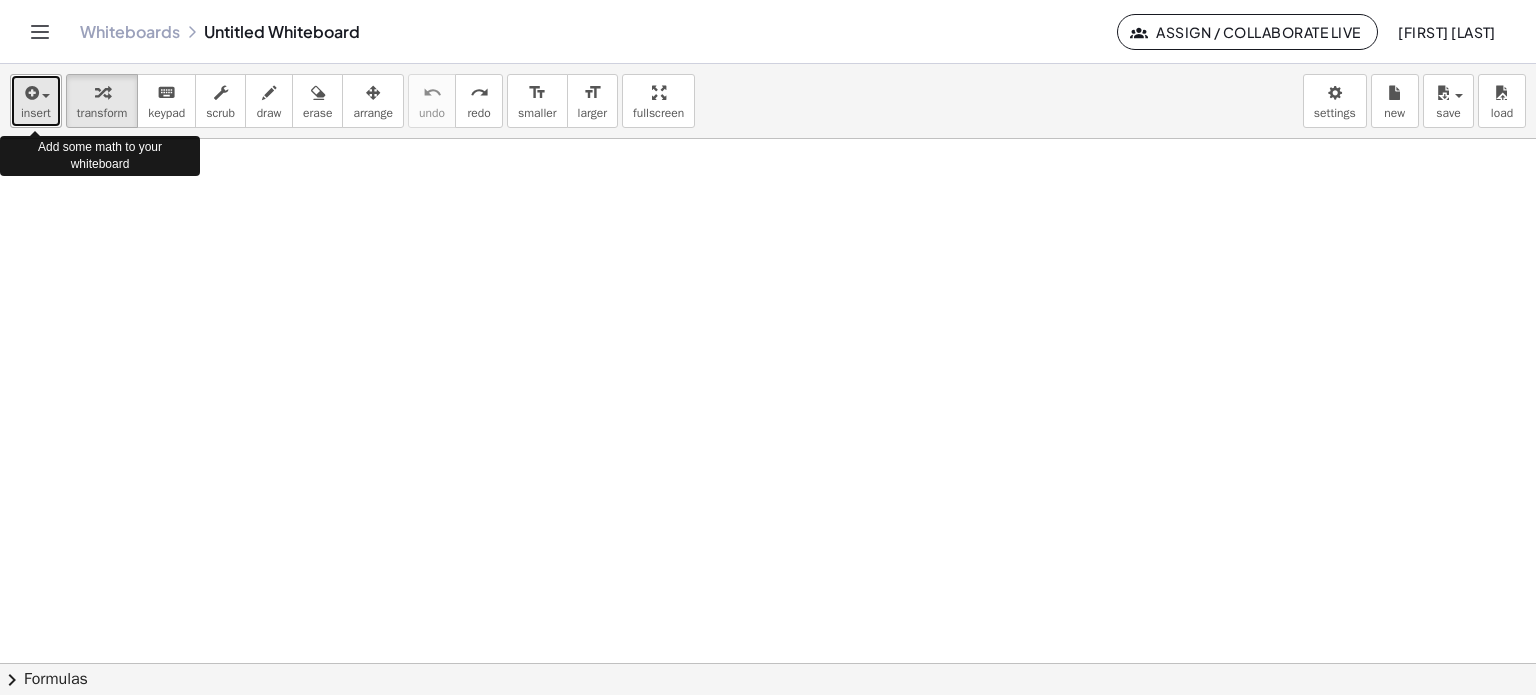 click at bounding box center (30, 93) 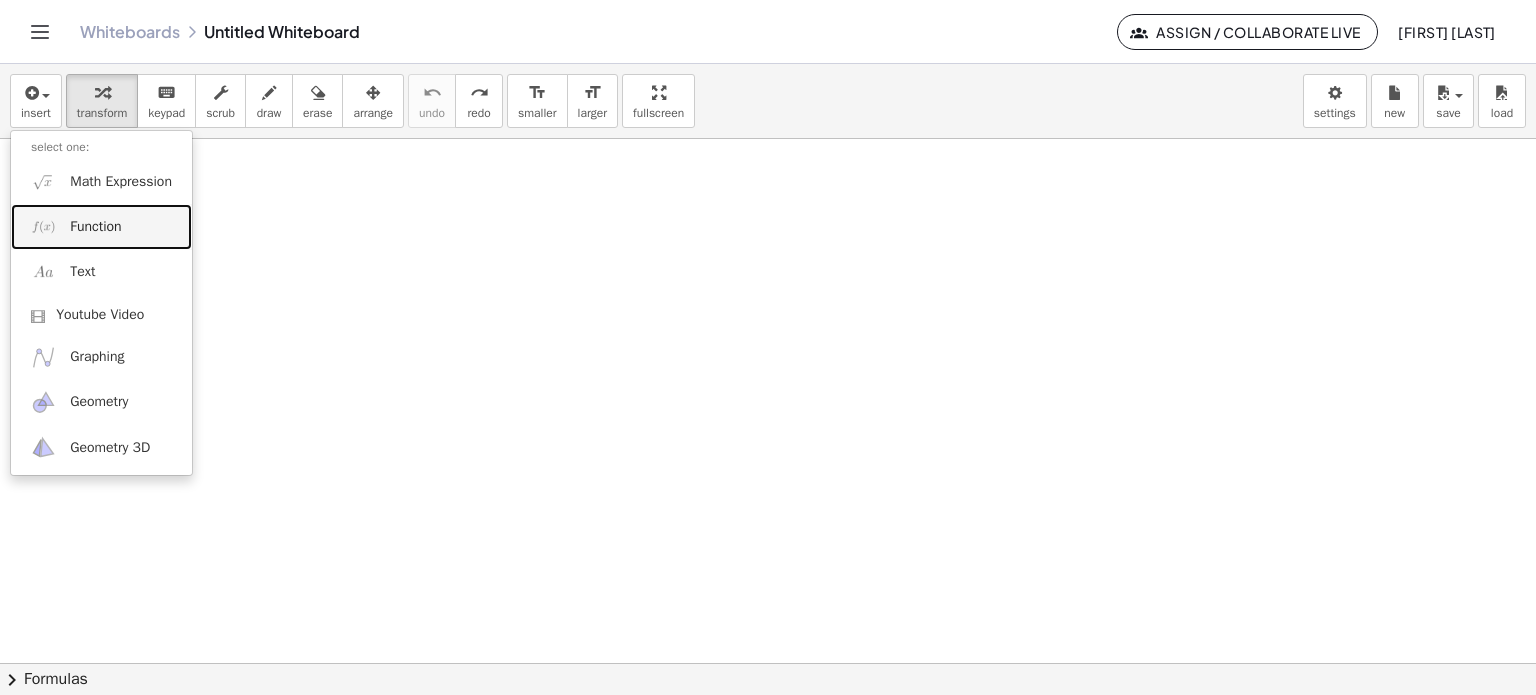 click on "Function" at bounding box center [95, 227] 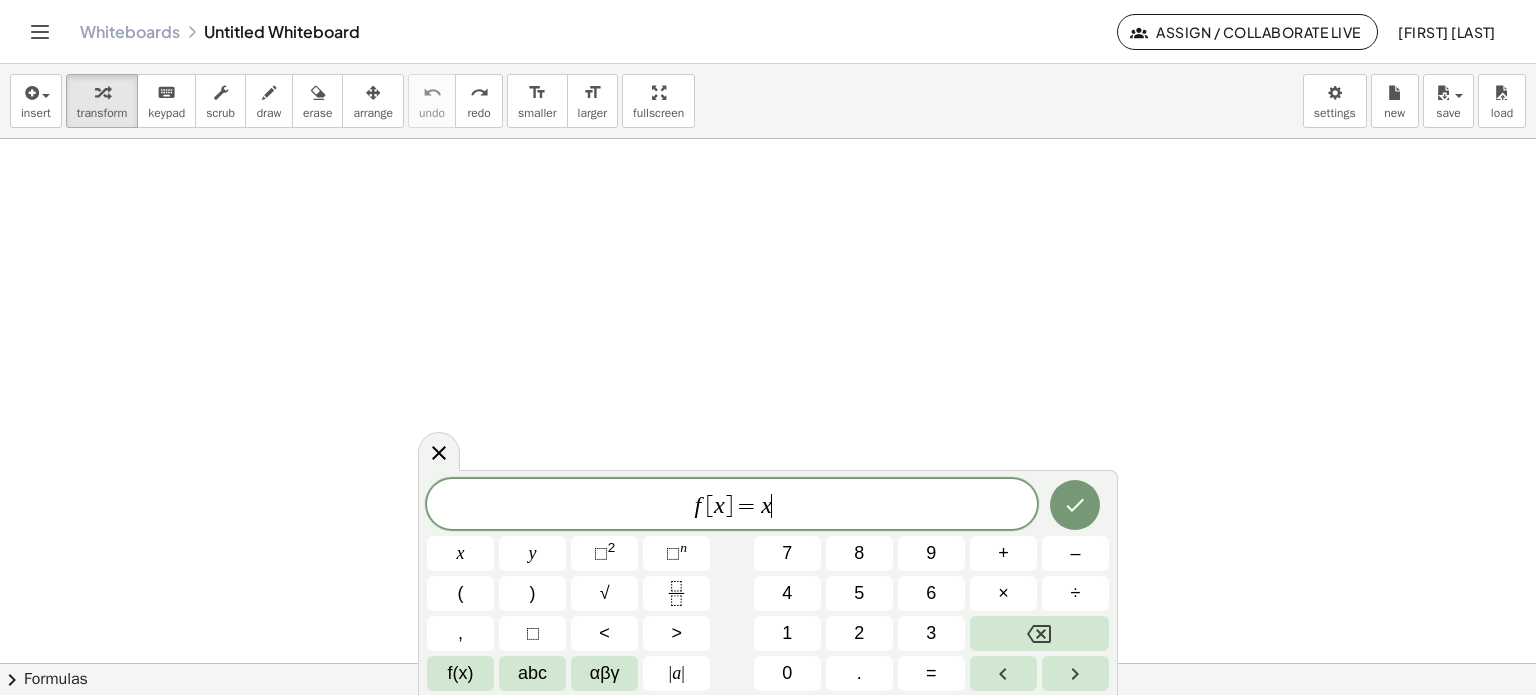 click on "f [ x ] = x ​" at bounding box center (732, 506) 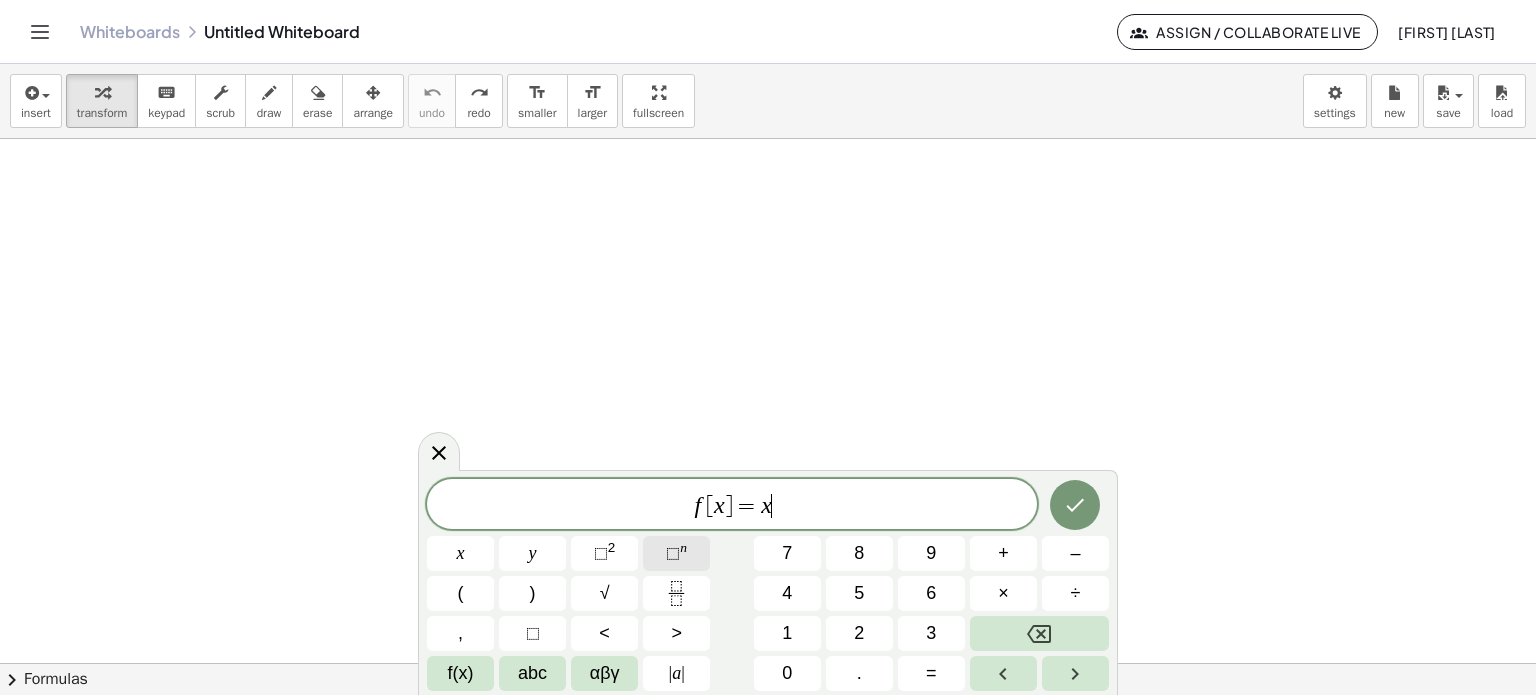 click on "⬚" at bounding box center (673, 553) 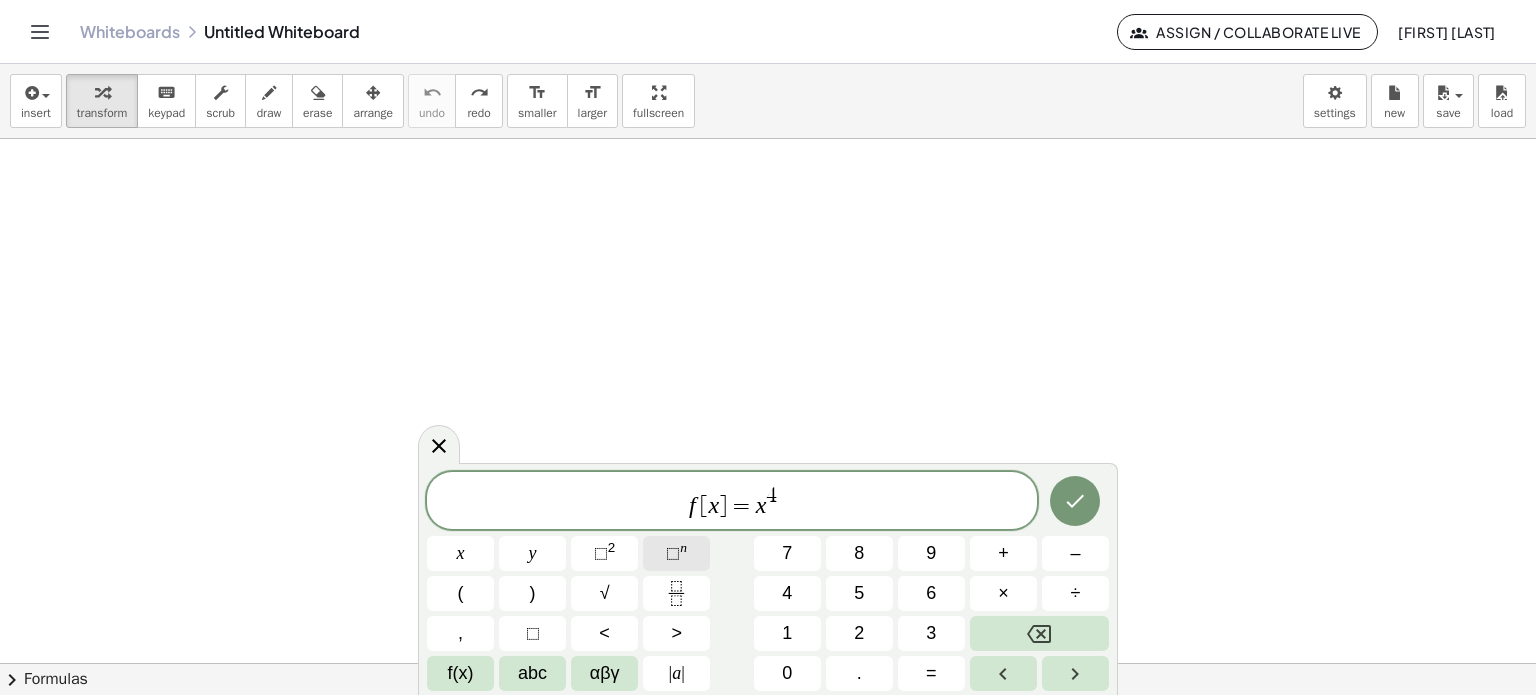 click on "⬚" at bounding box center [673, 553] 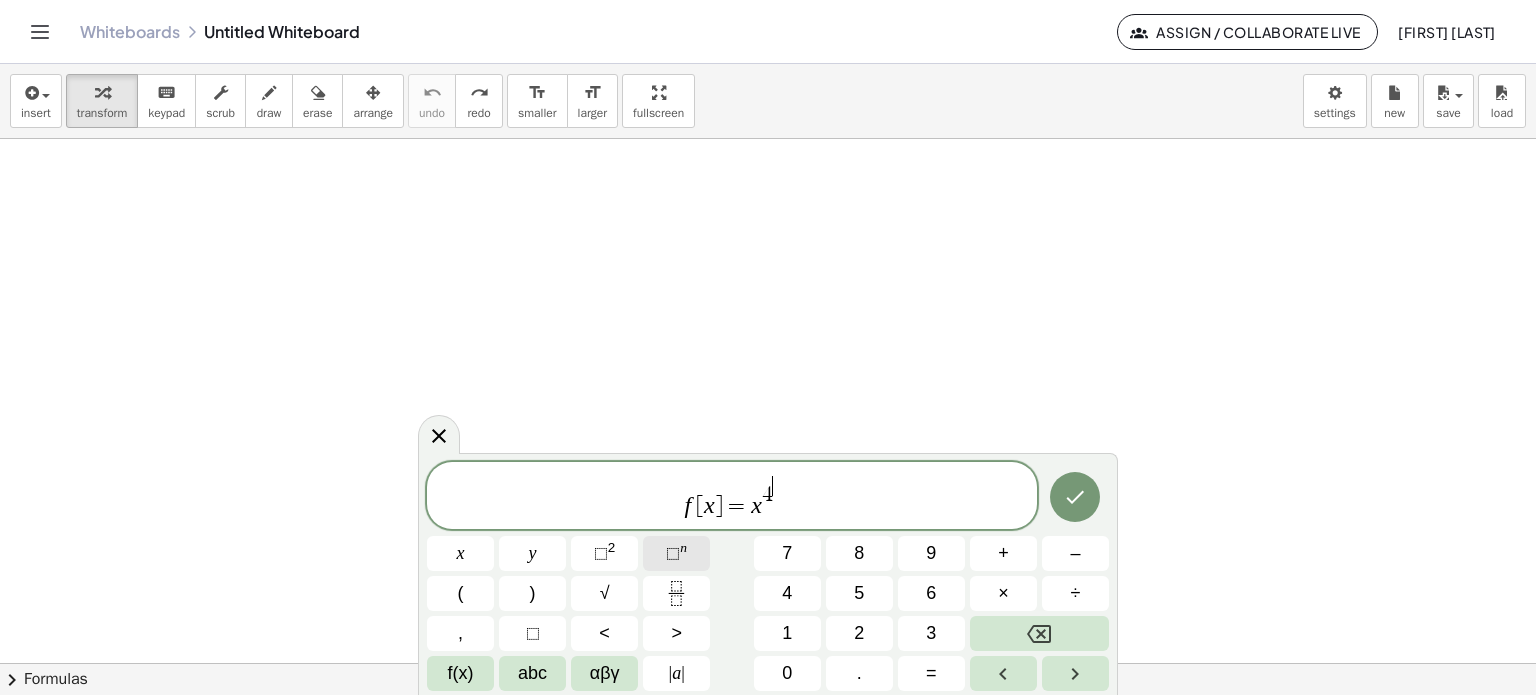 click on "⬚" at bounding box center [673, 553] 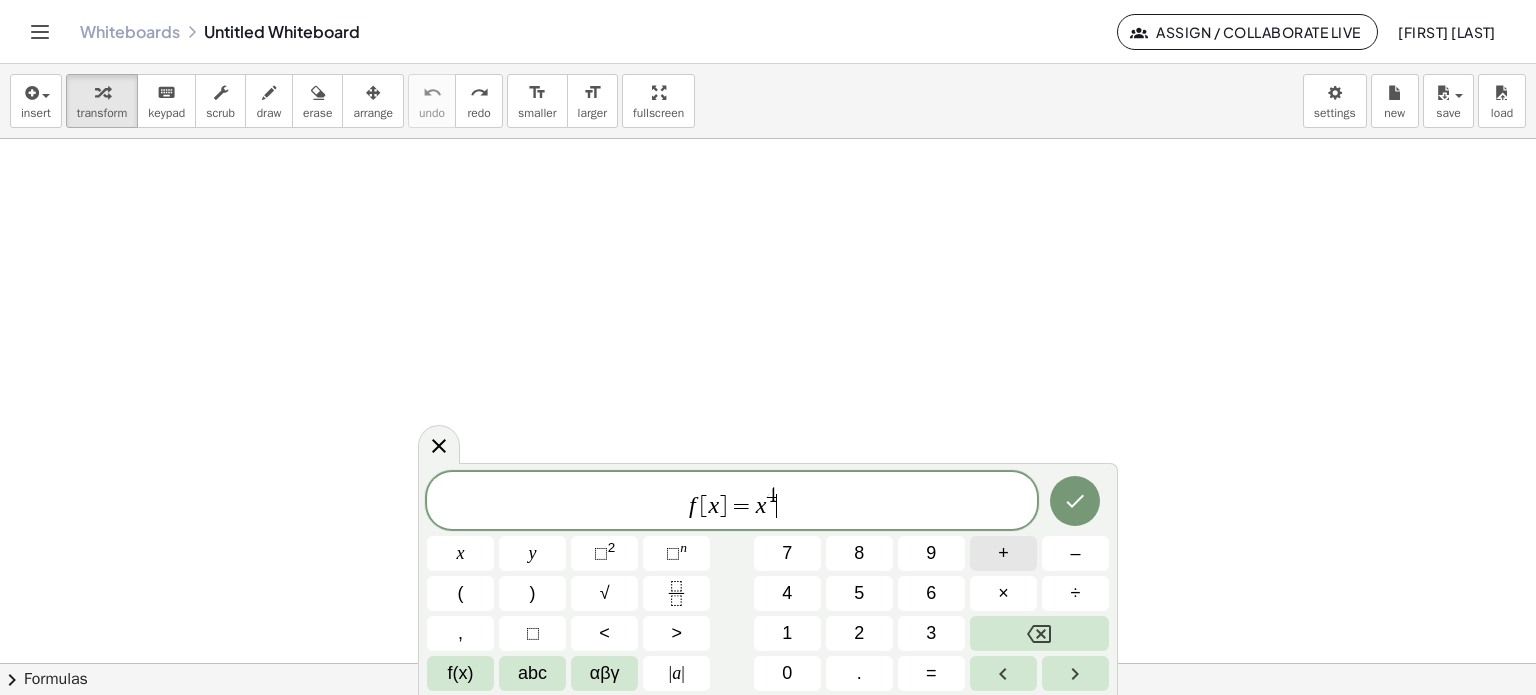 click on "+" at bounding box center (1003, 553) 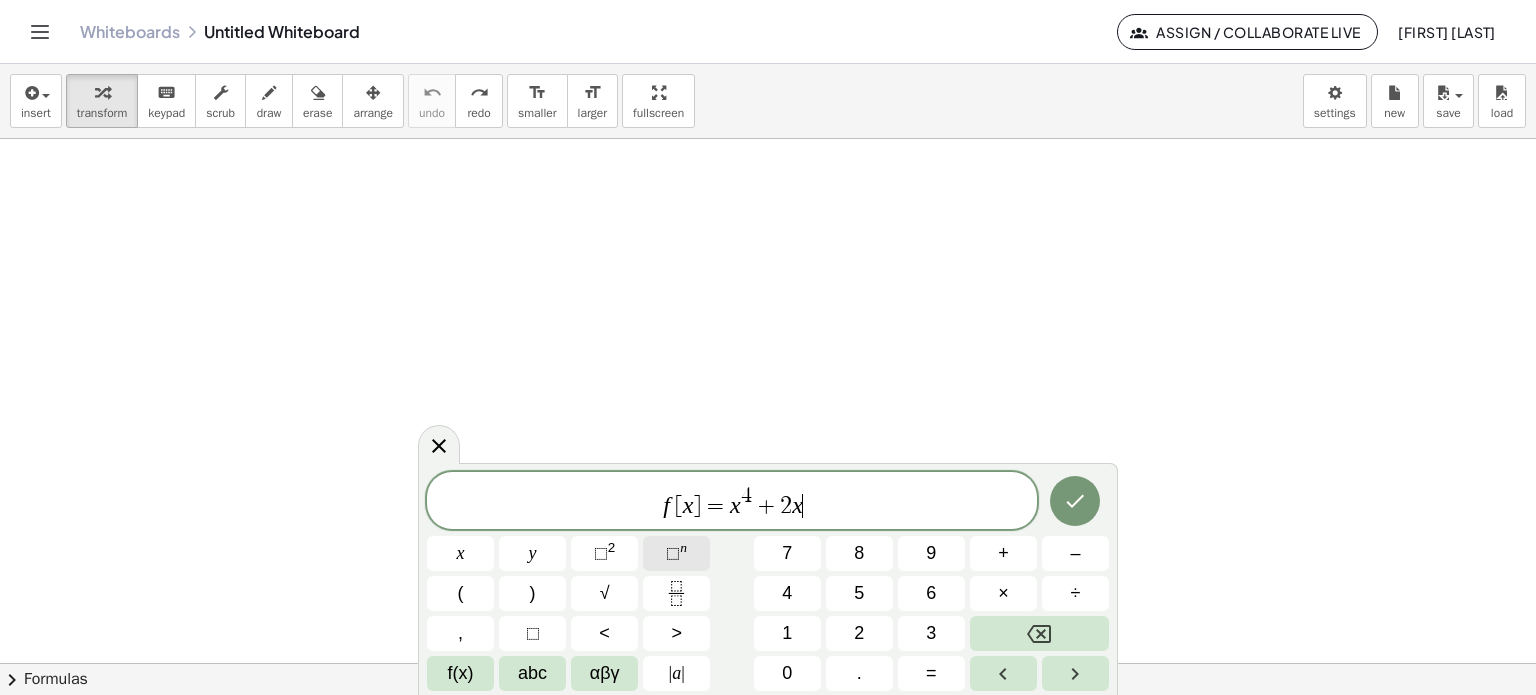 click on "⬚ n" at bounding box center [676, 553] 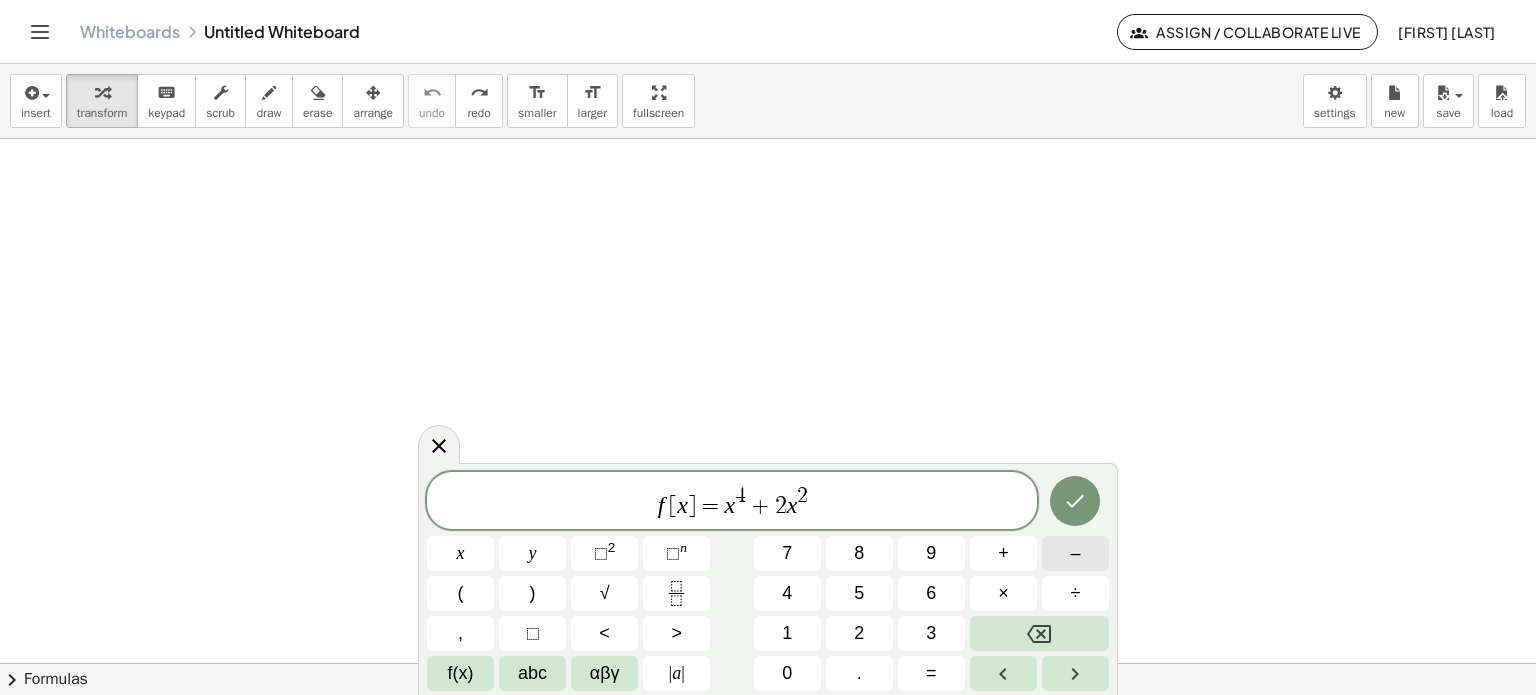 click on "–" at bounding box center [1075, 553] 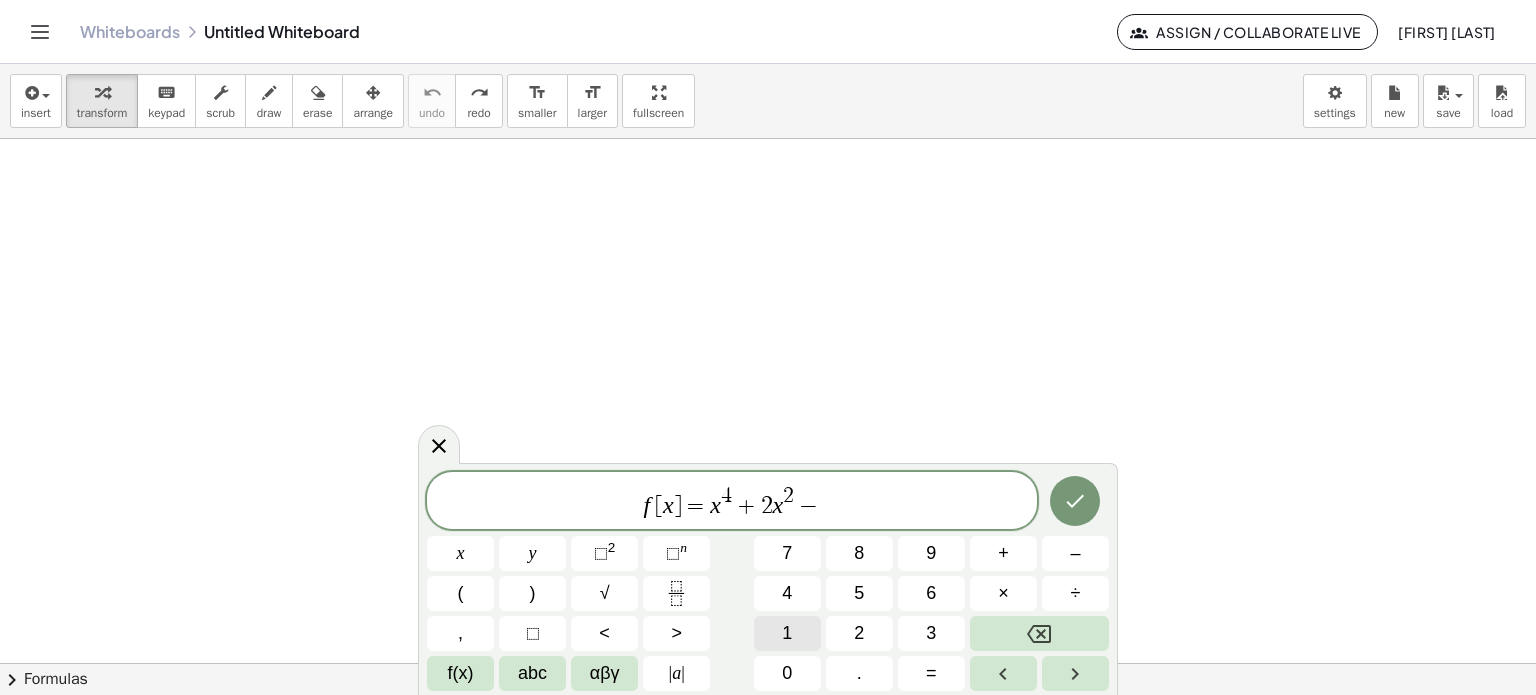 click on "1" at bounding box center [787, 633] 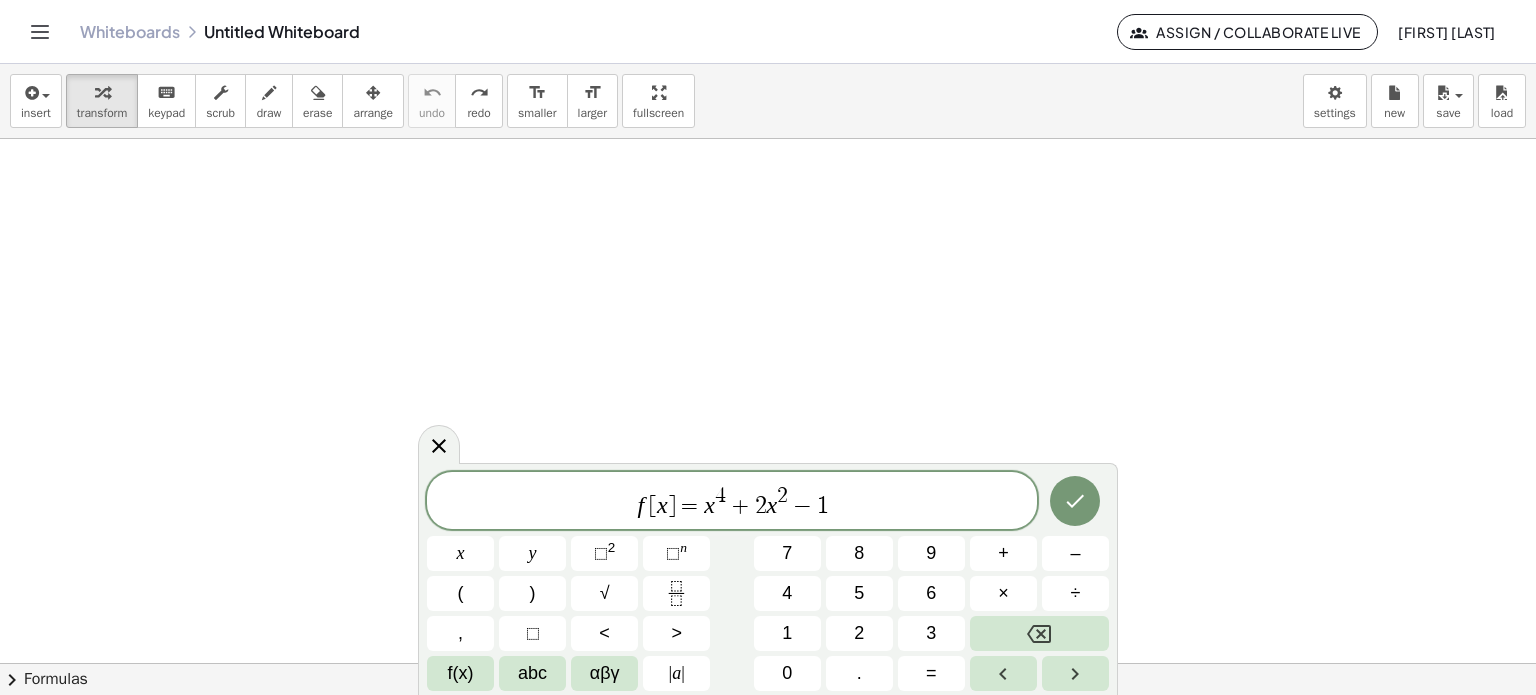 scroll, scrollTop: 200, scrollLeft: 0, axis: vertical 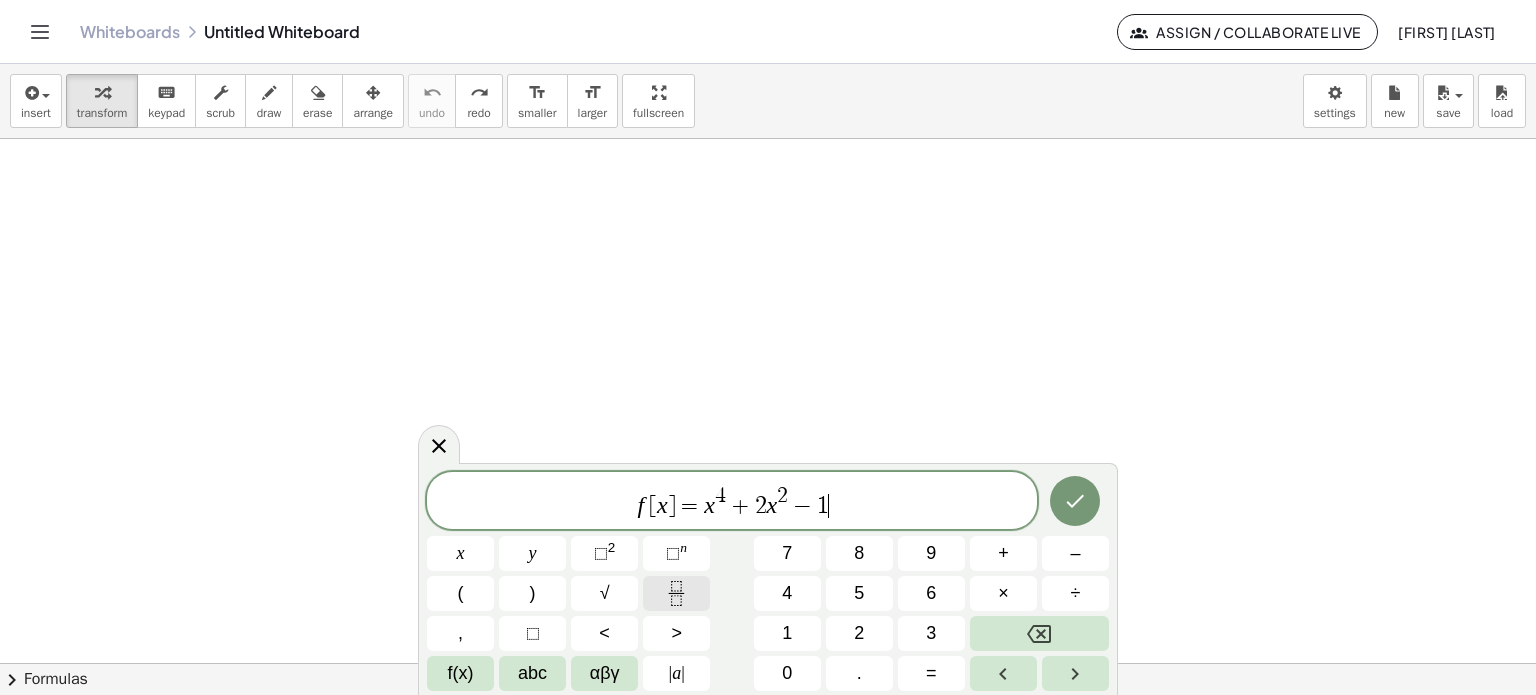 click 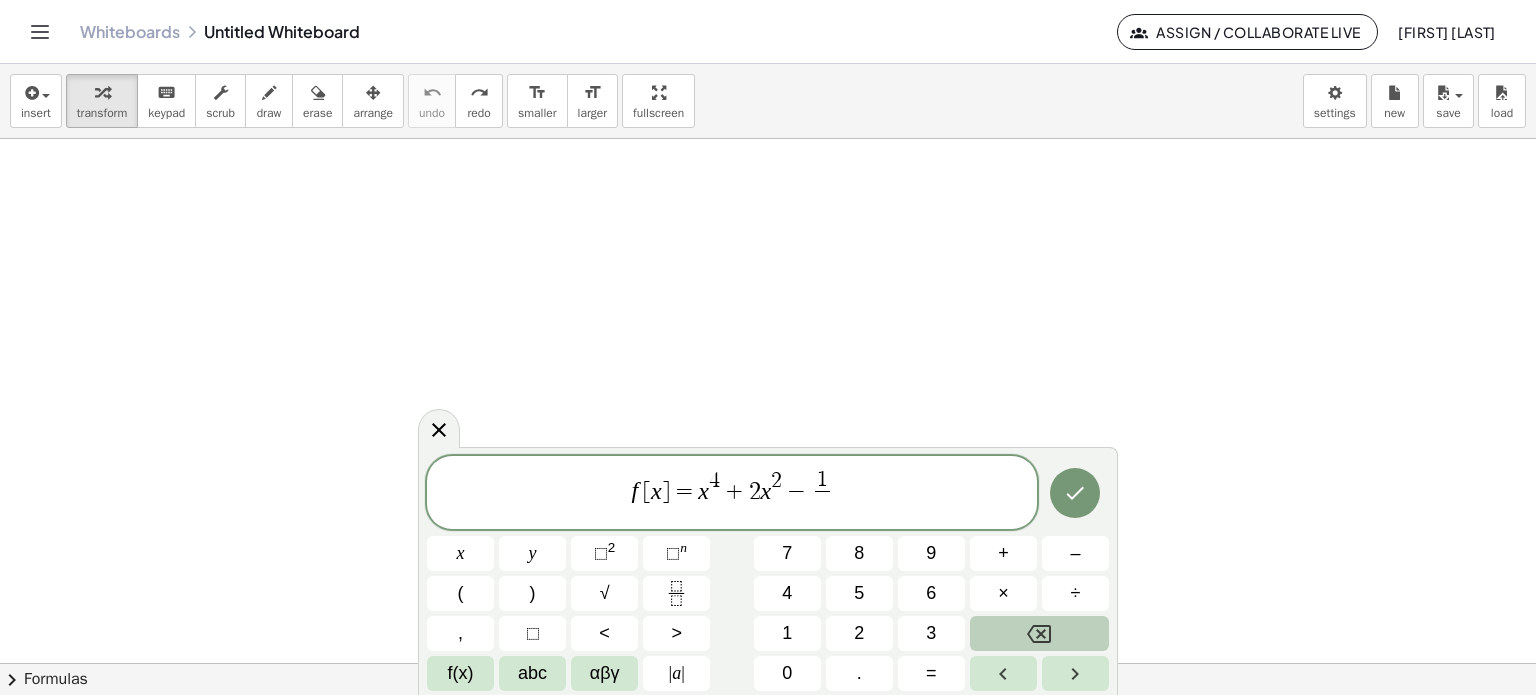 click 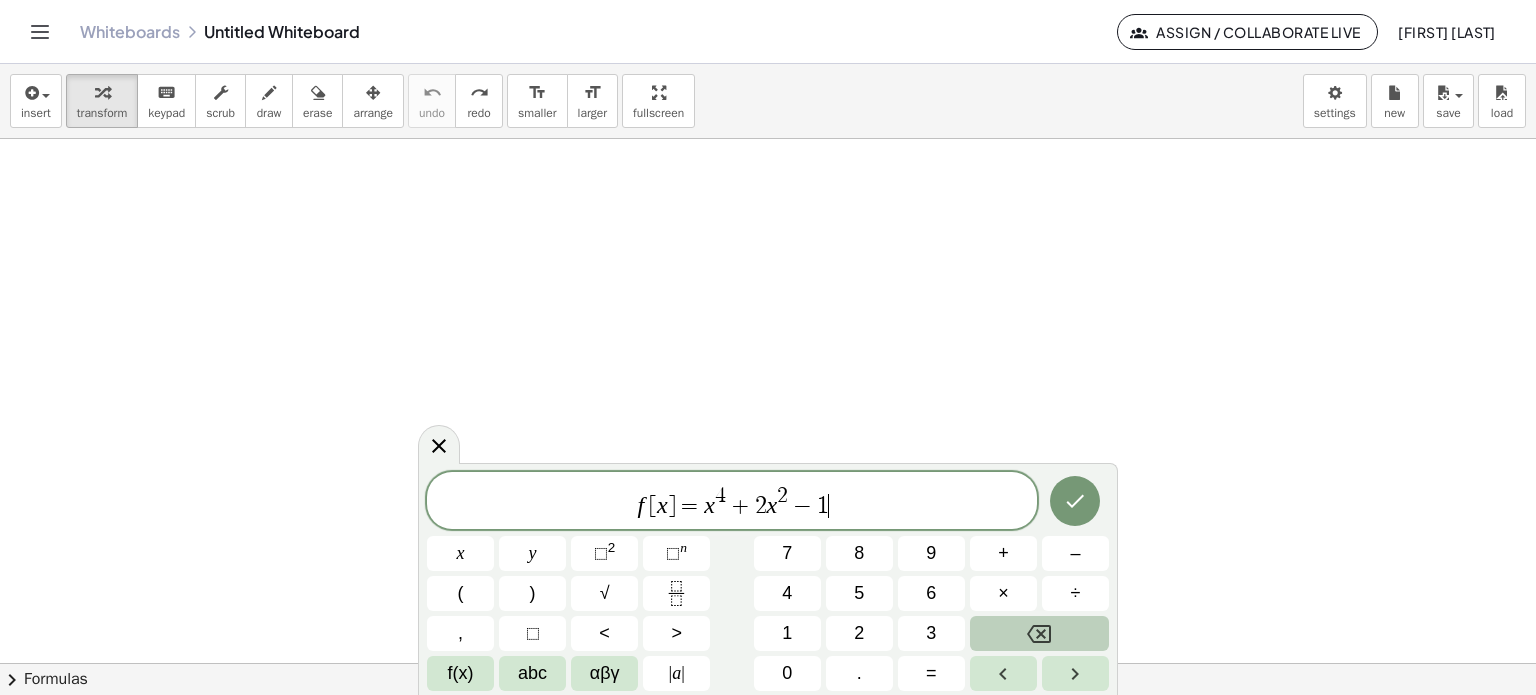 click 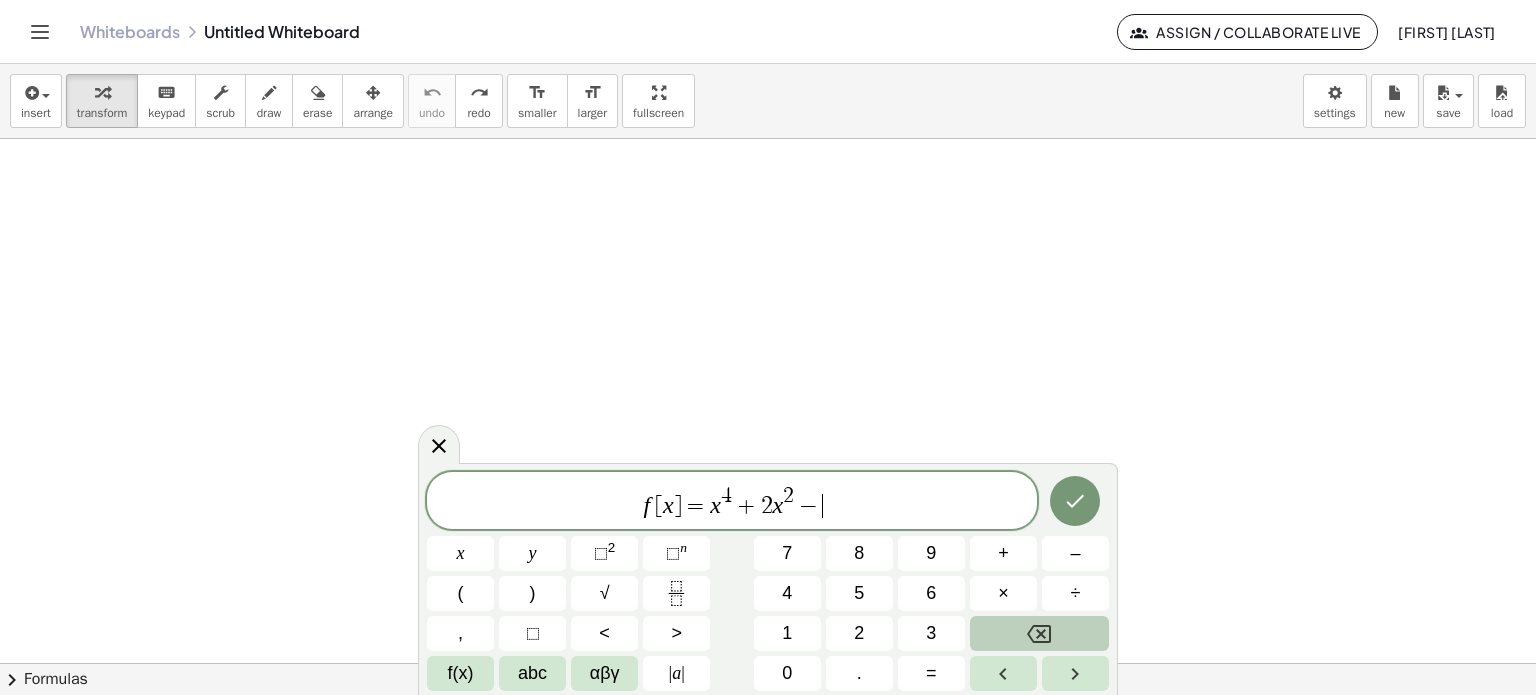 click 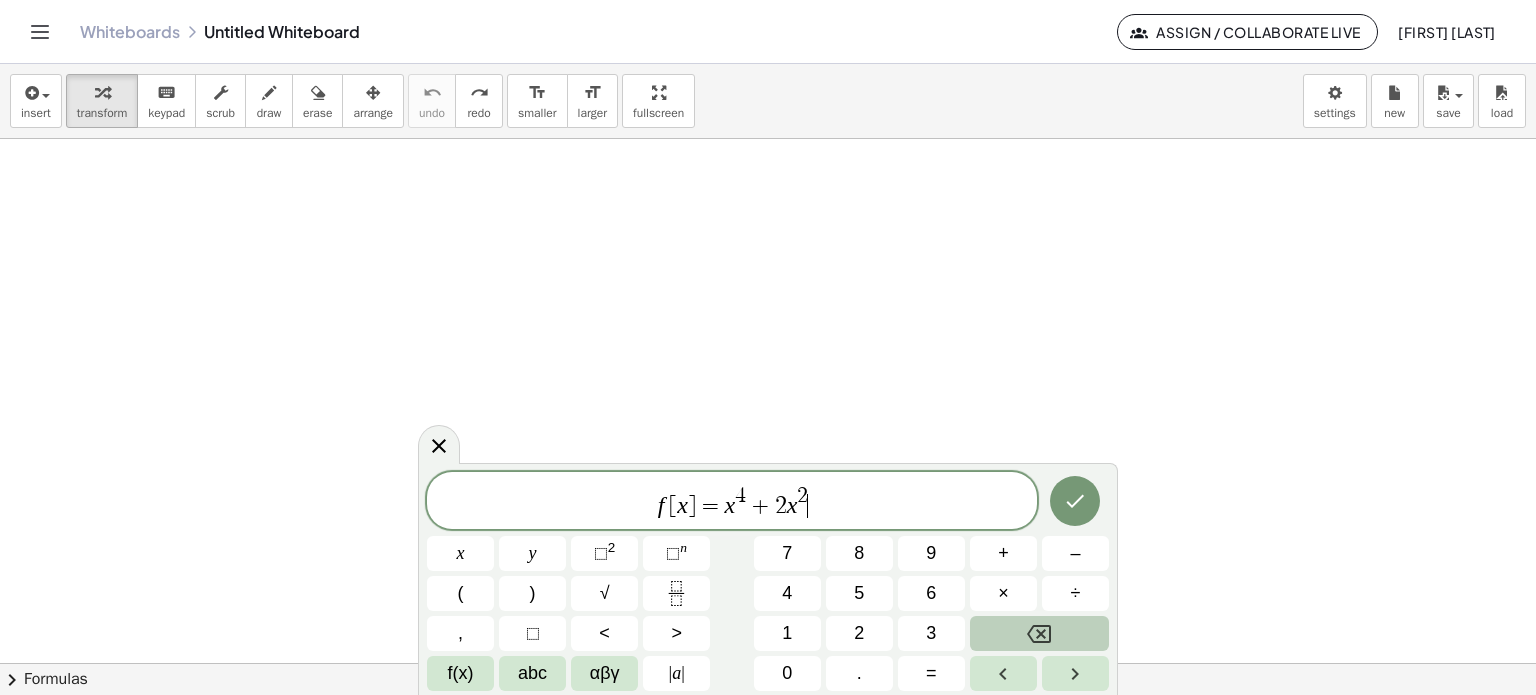 click 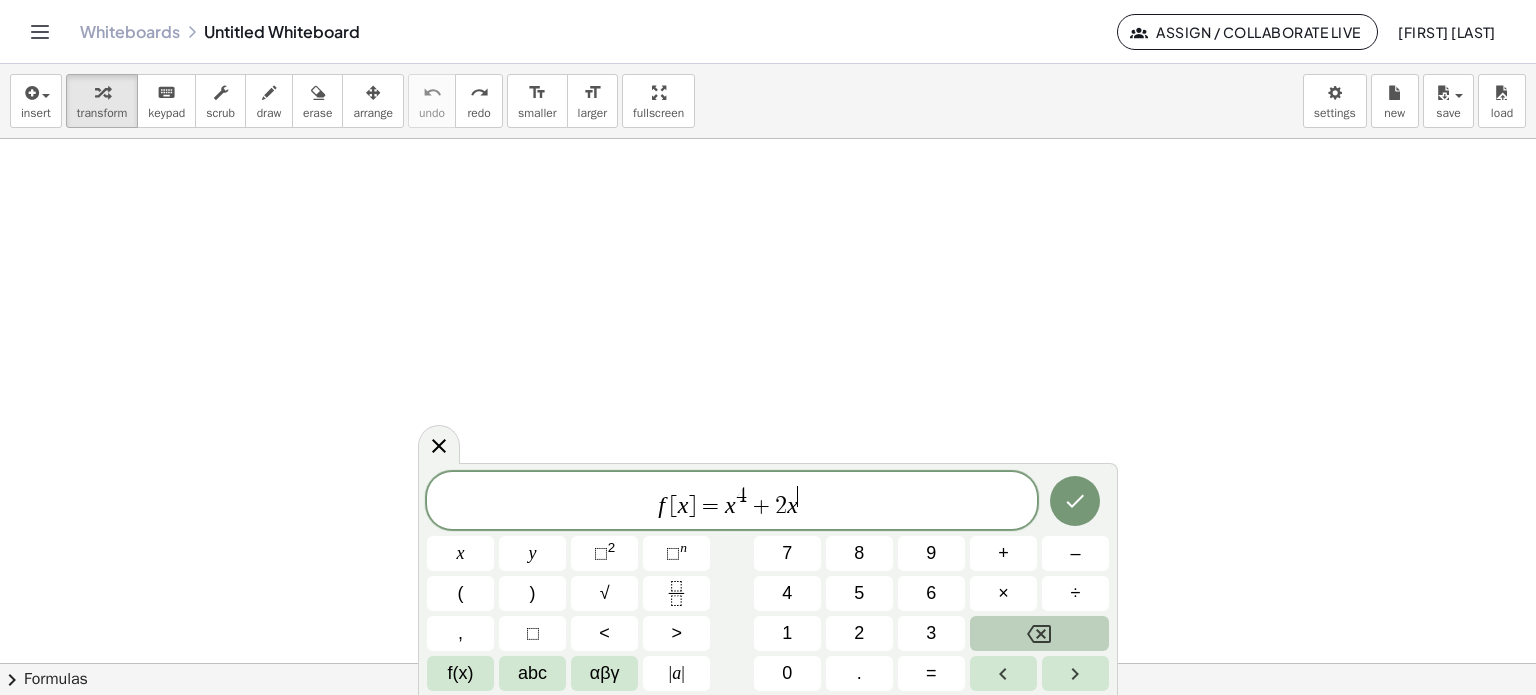 click 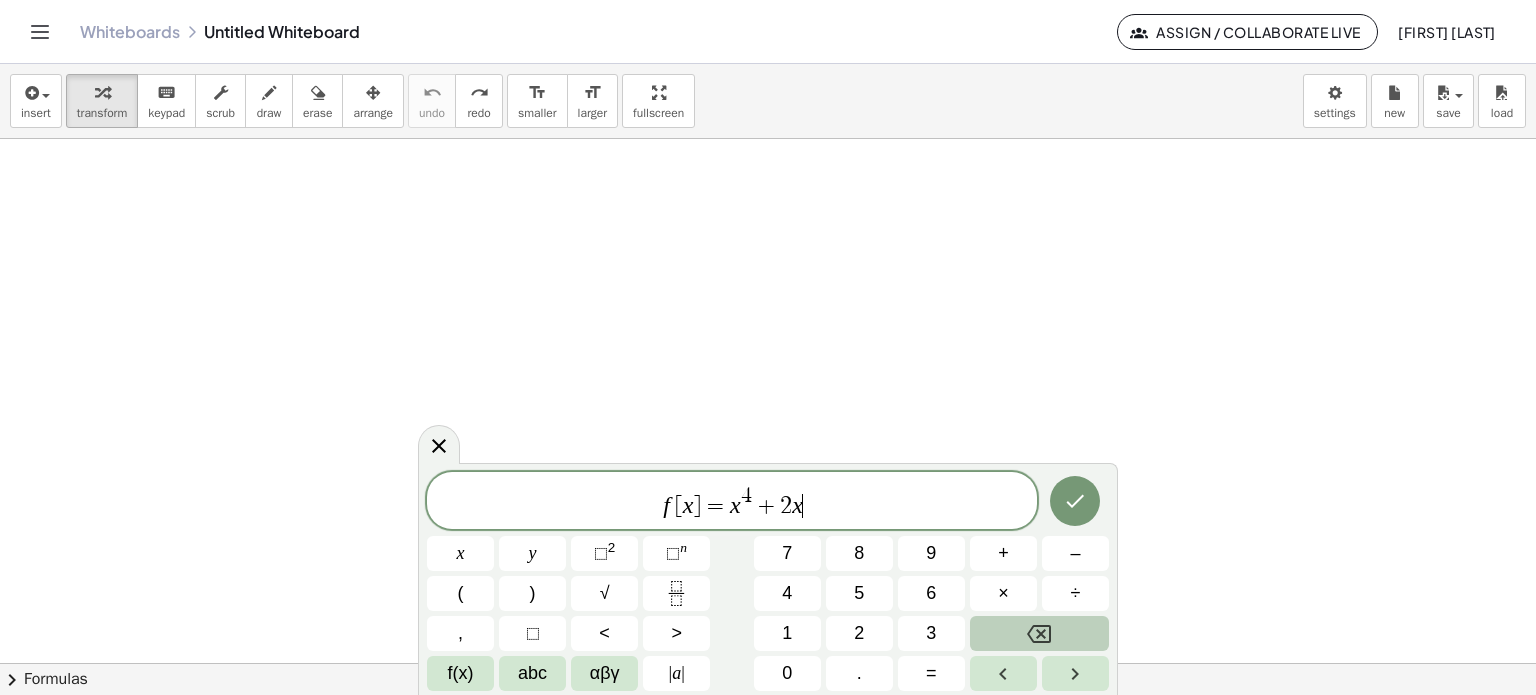 click 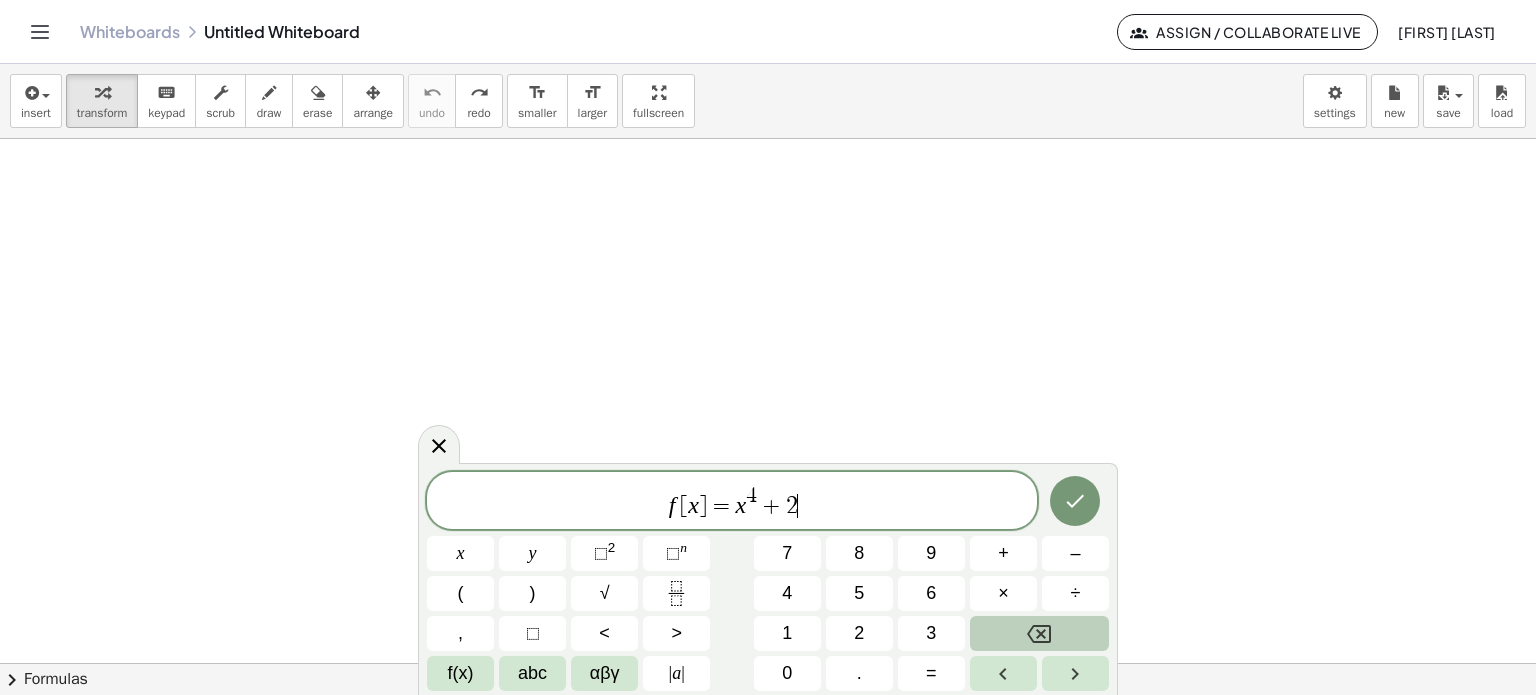 click 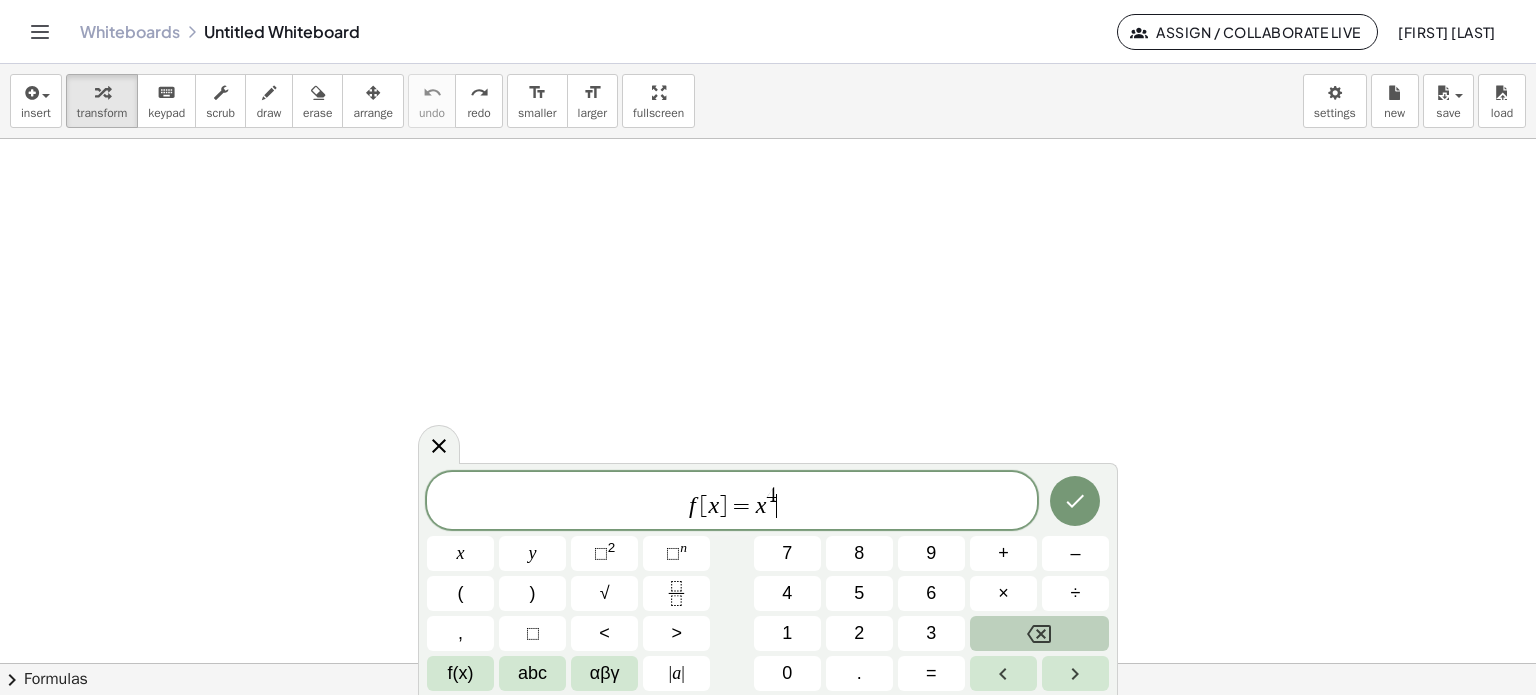 click 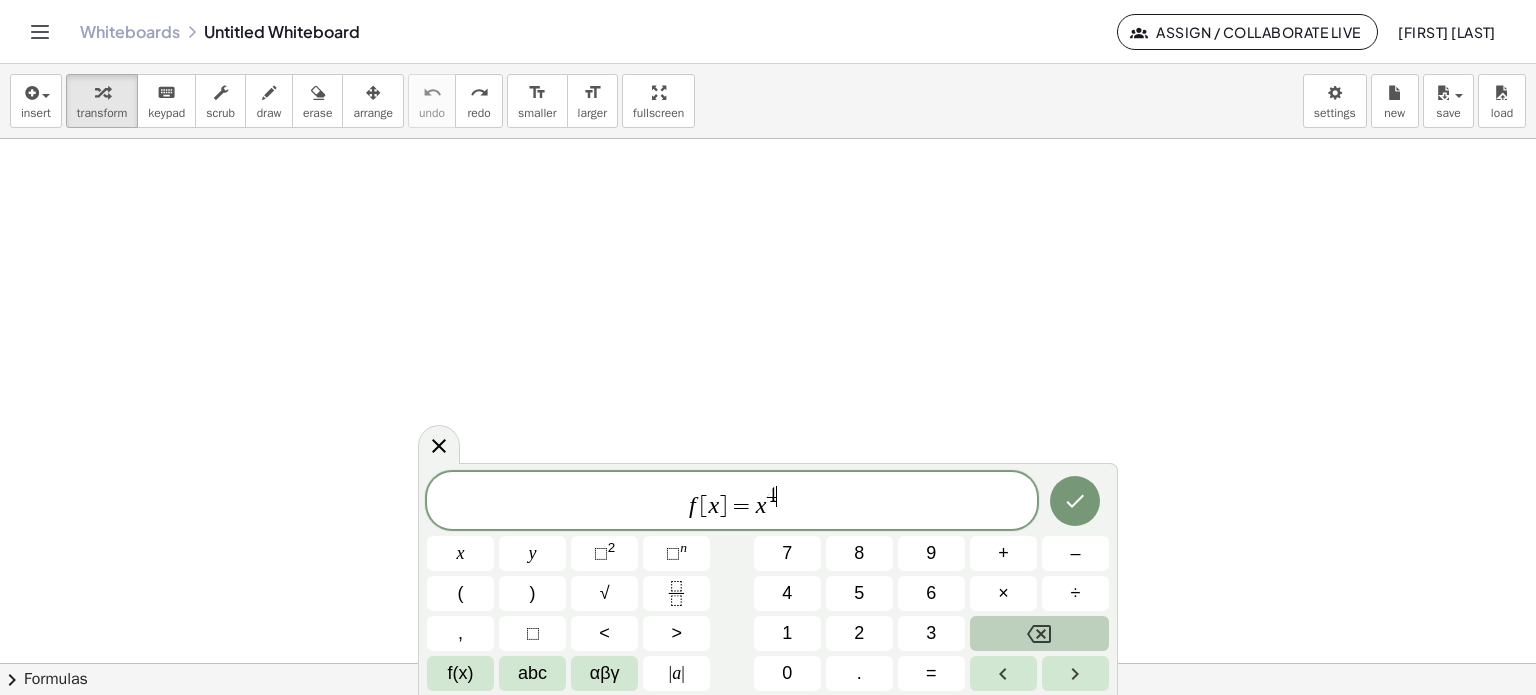 click 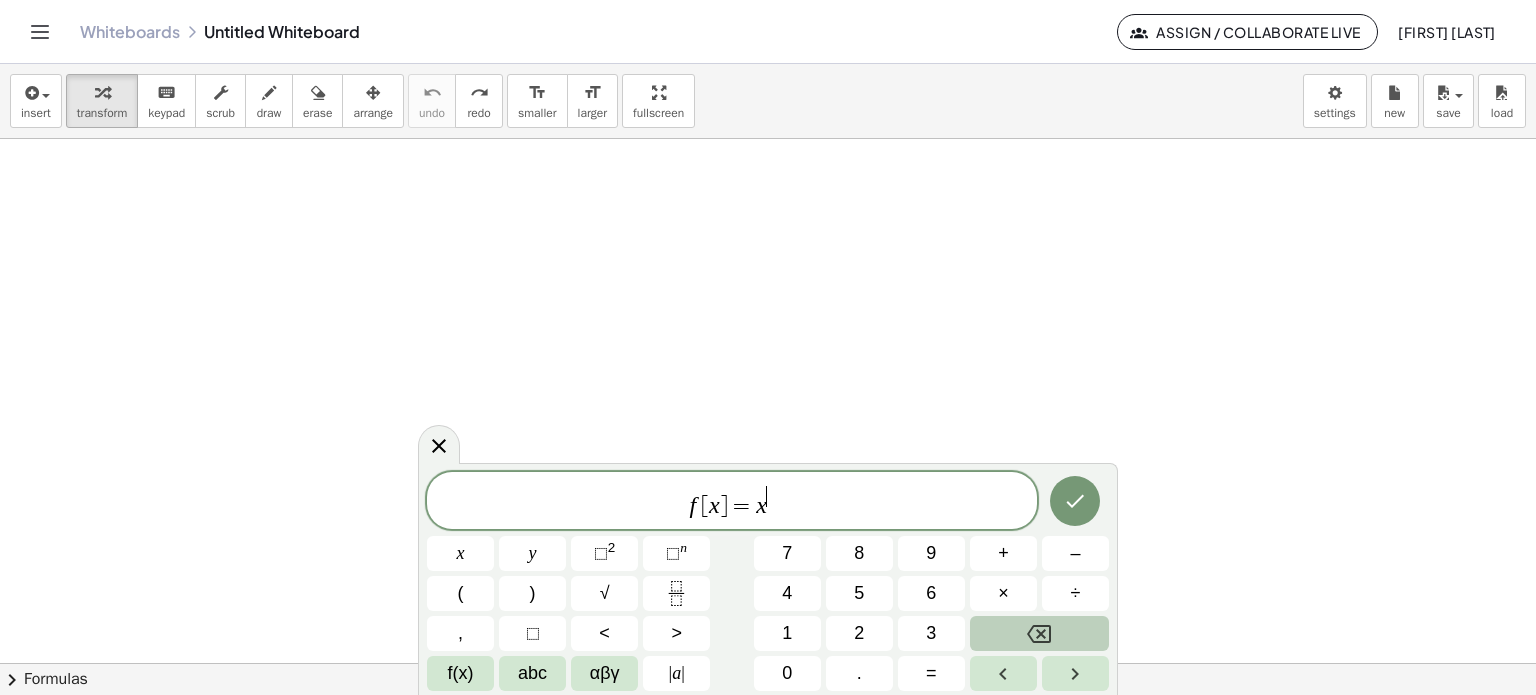 click 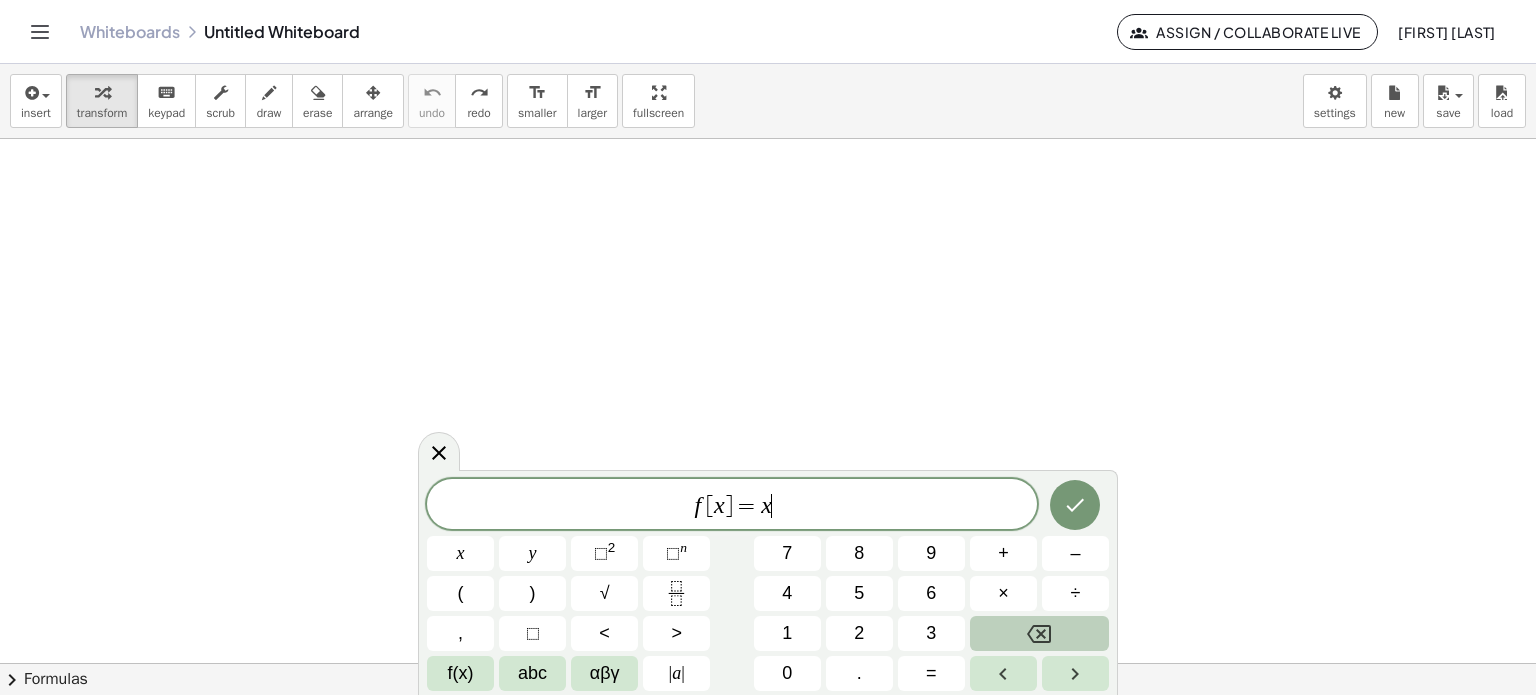 click 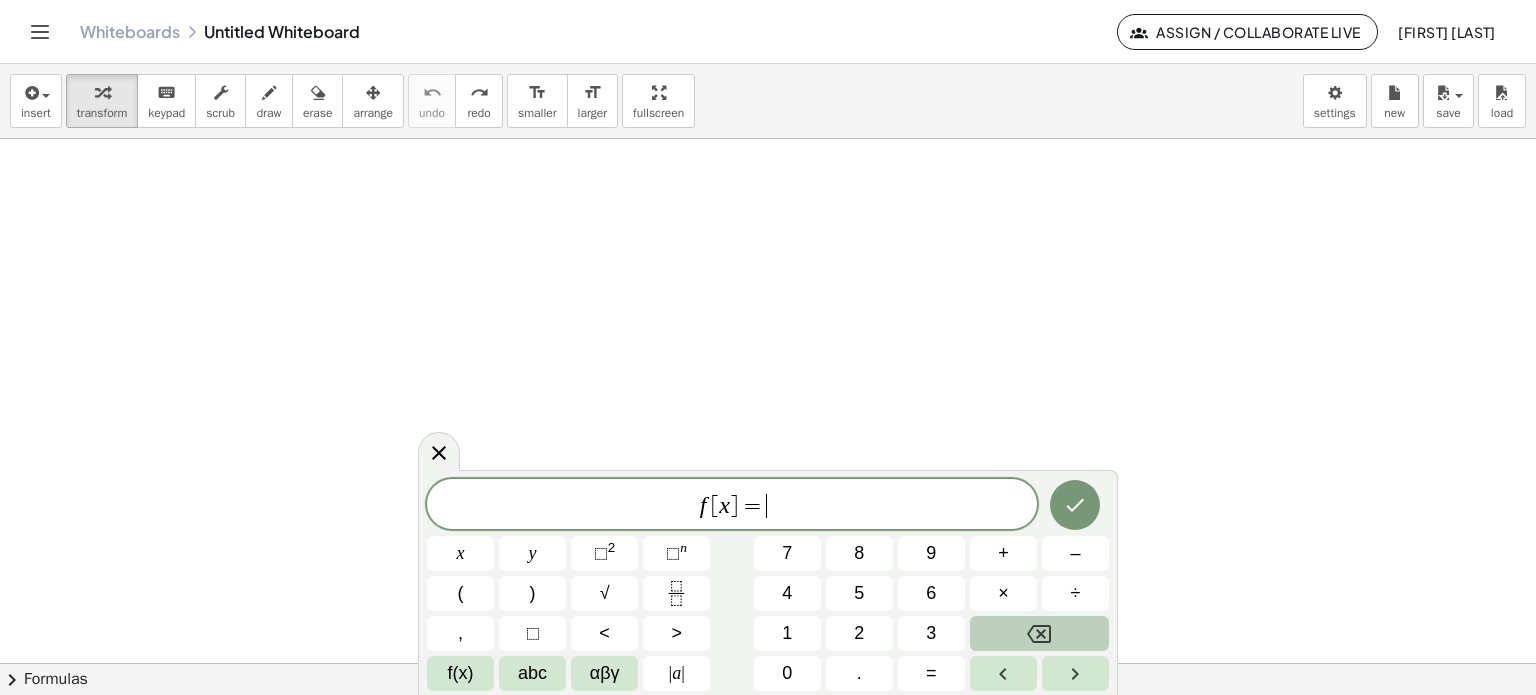 click 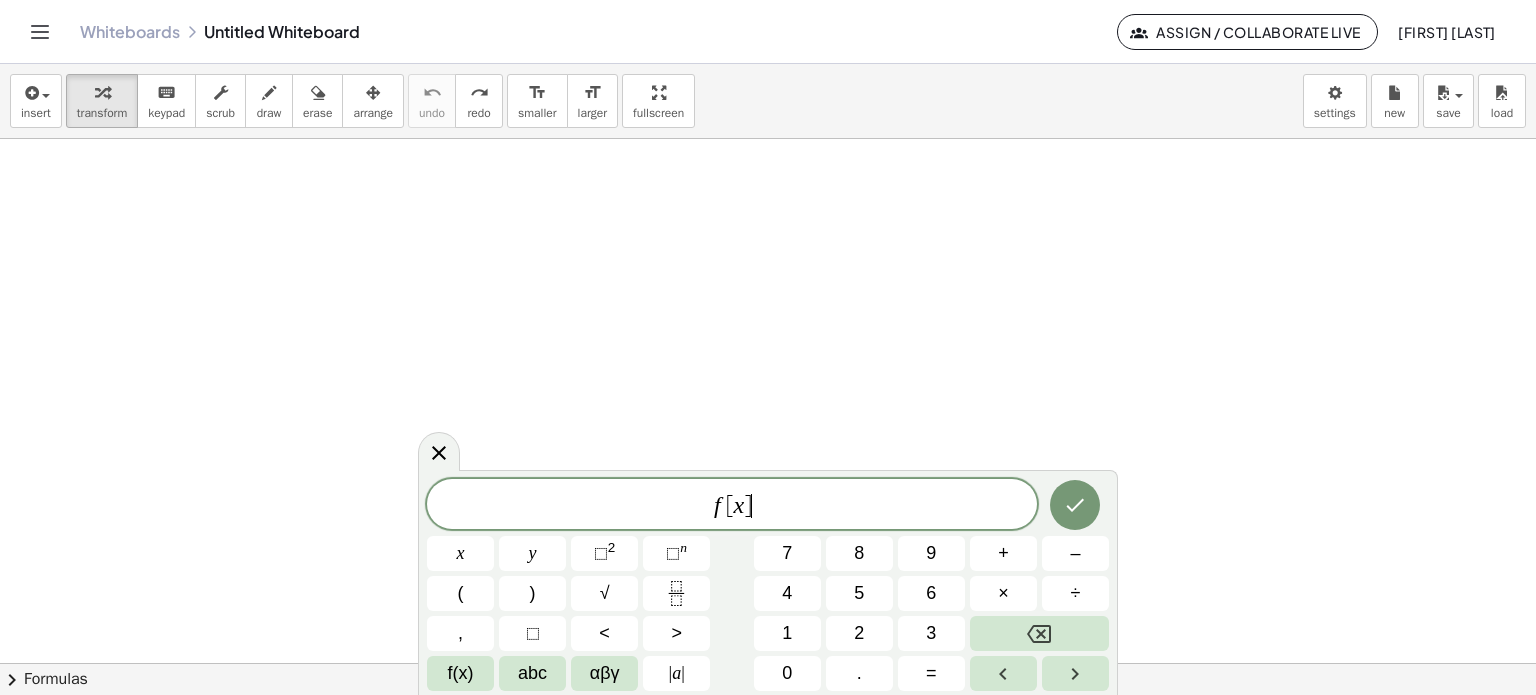 drag, startPoint x: 433, startPoint y: 455, endPoint x: 412, endPoint y: 432, distance: 31.144823 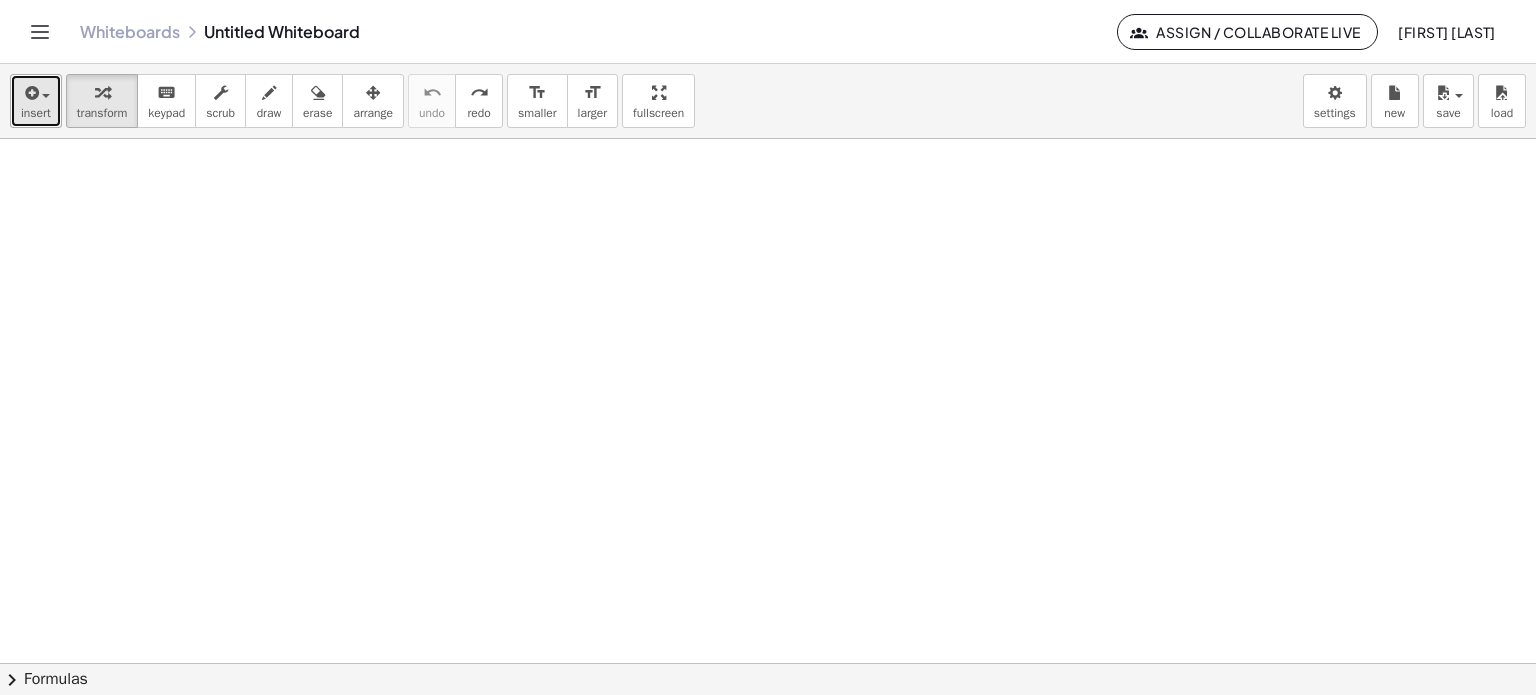 click at bounding box center [30, 93] 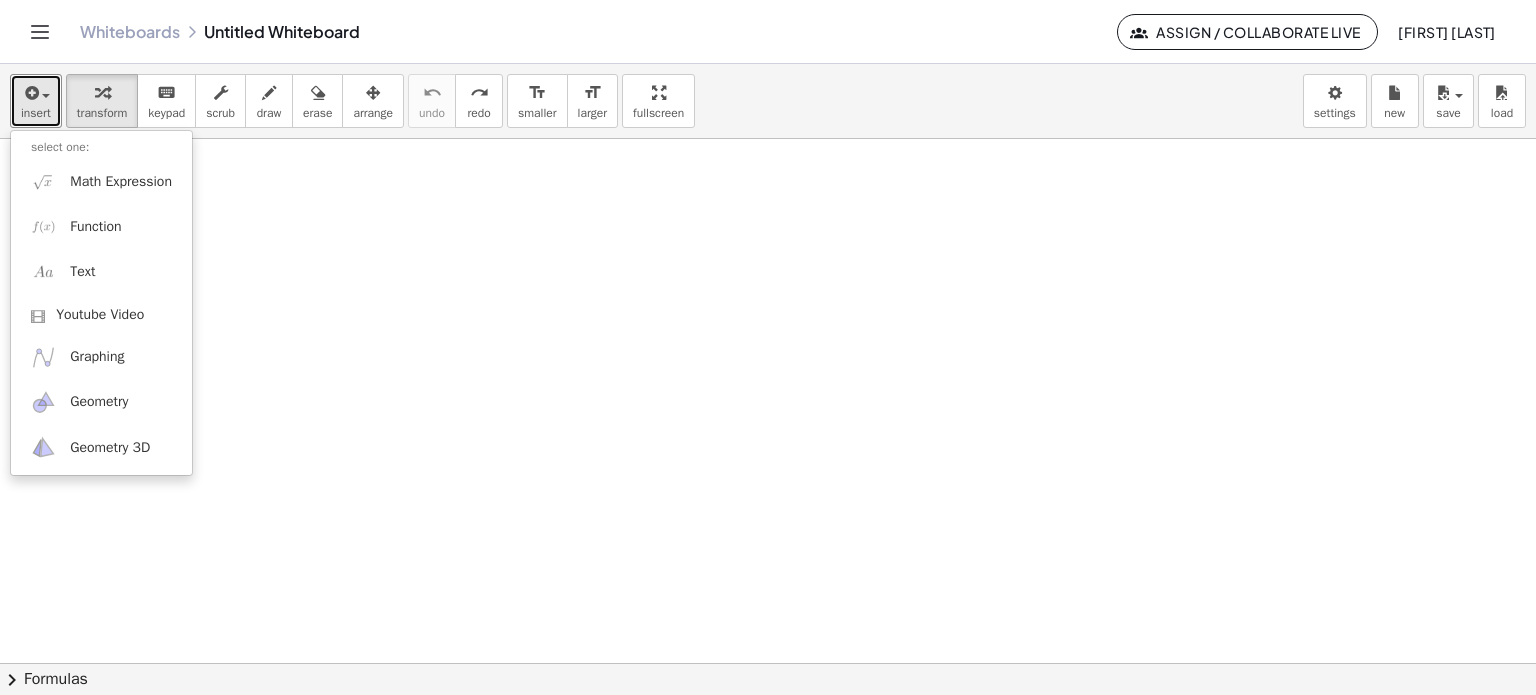 click at bounding box center [768, 464] 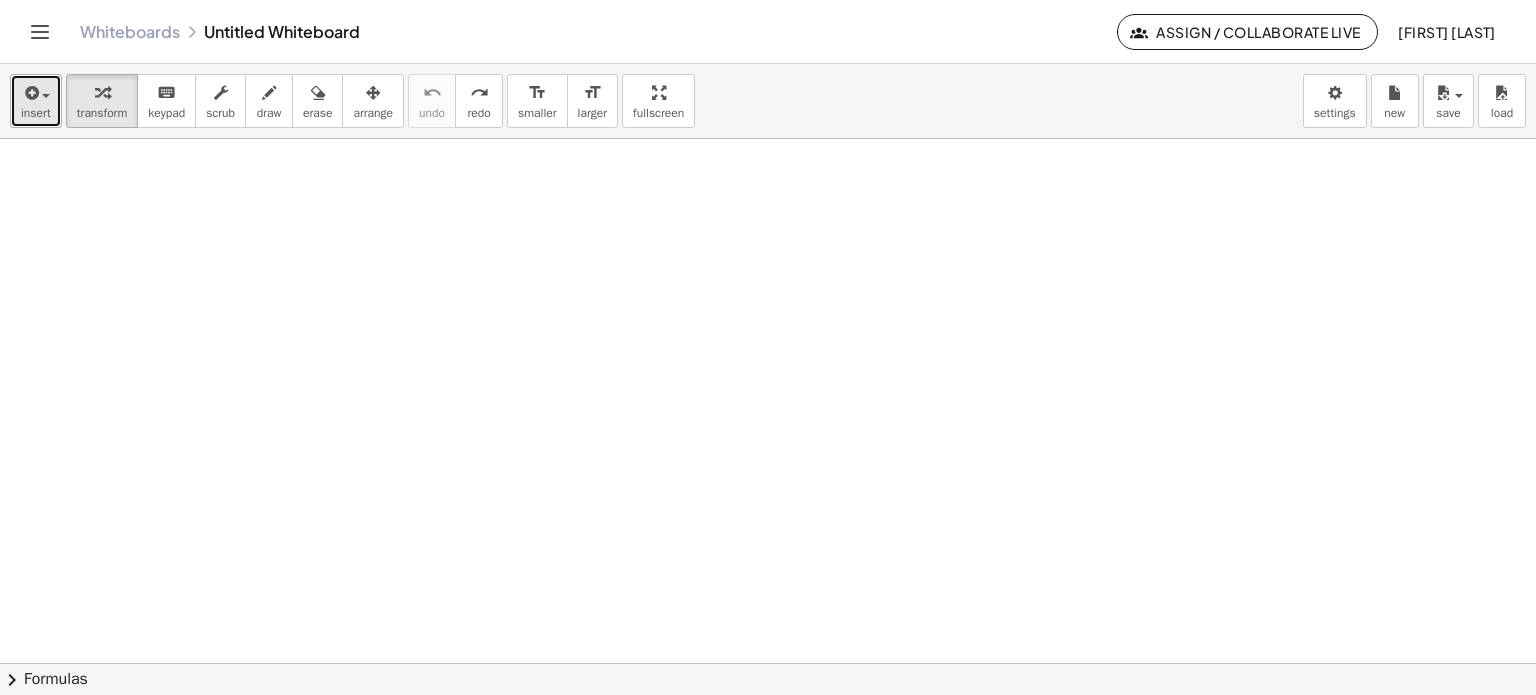 click at bounding box center [30, 93] 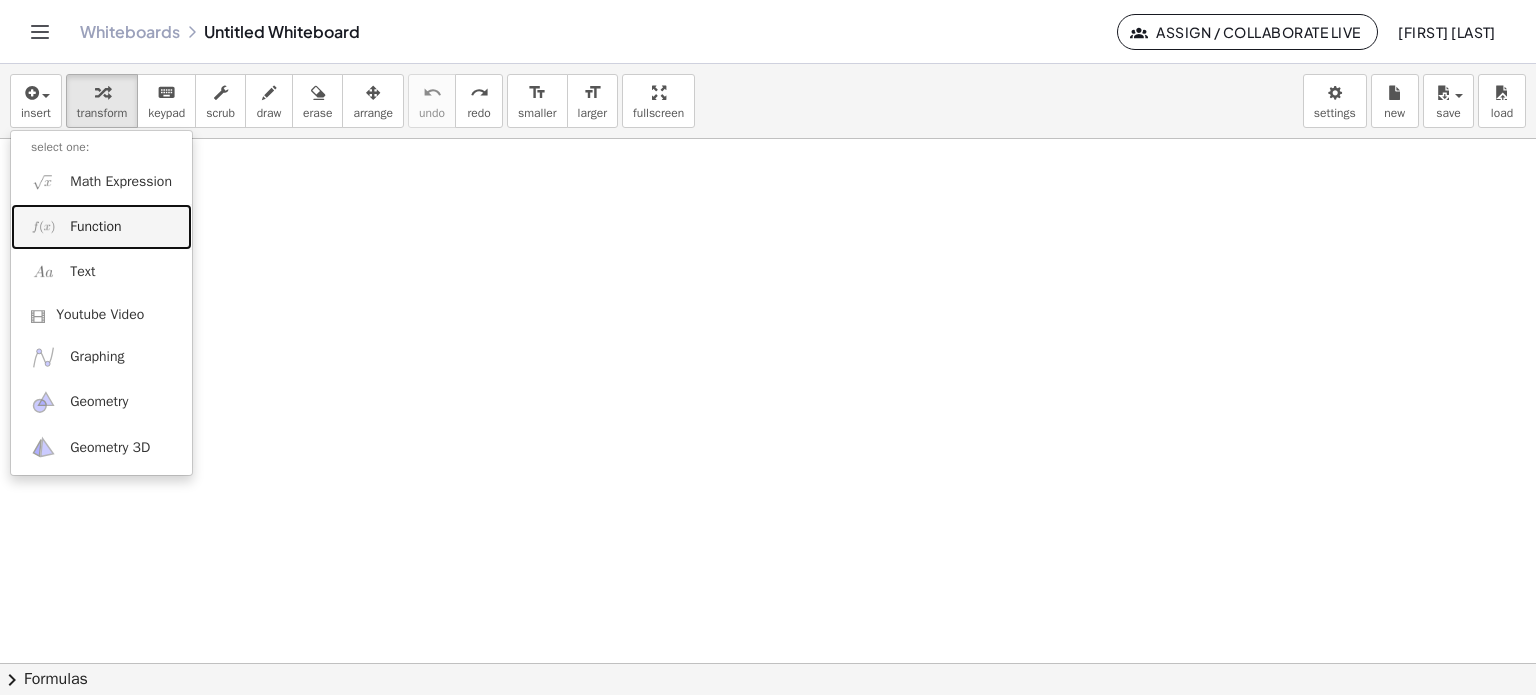 click on "Function" at bounding box center (95, 227) 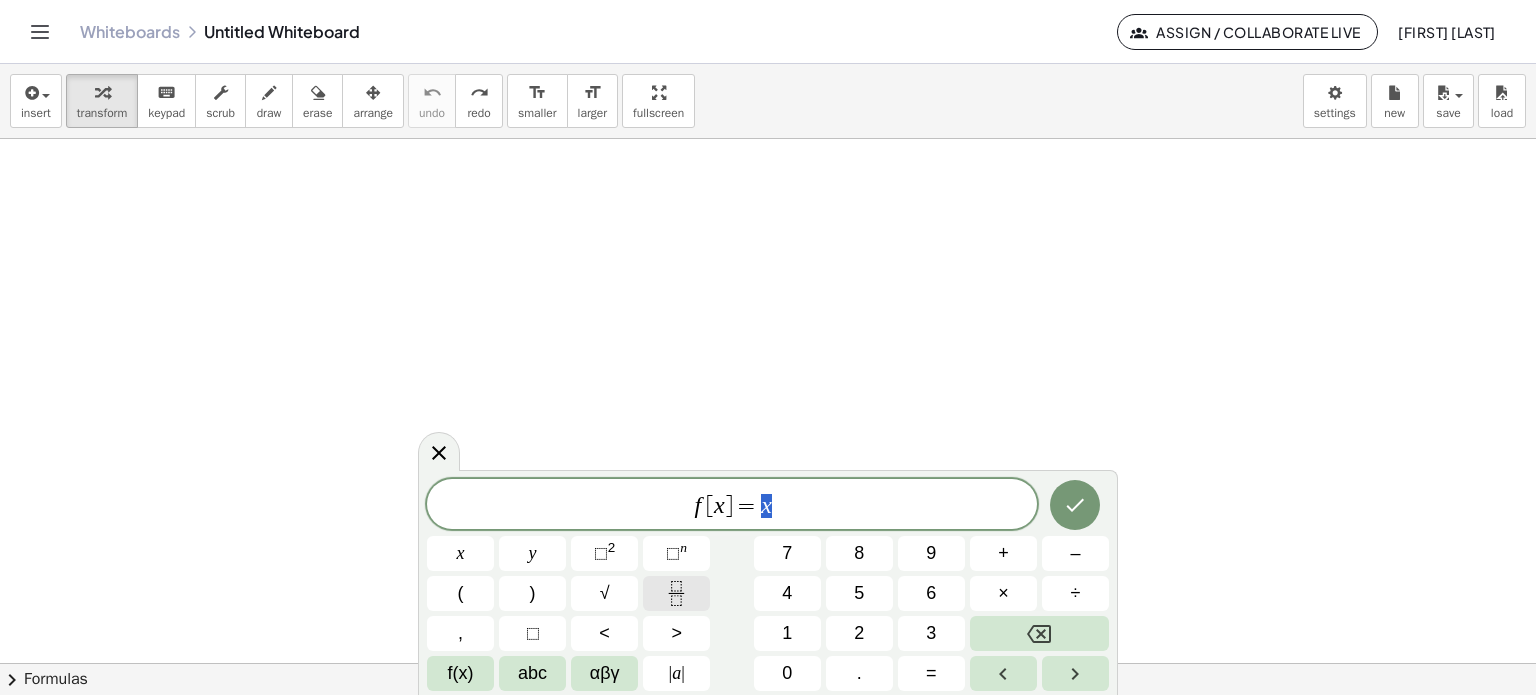 click 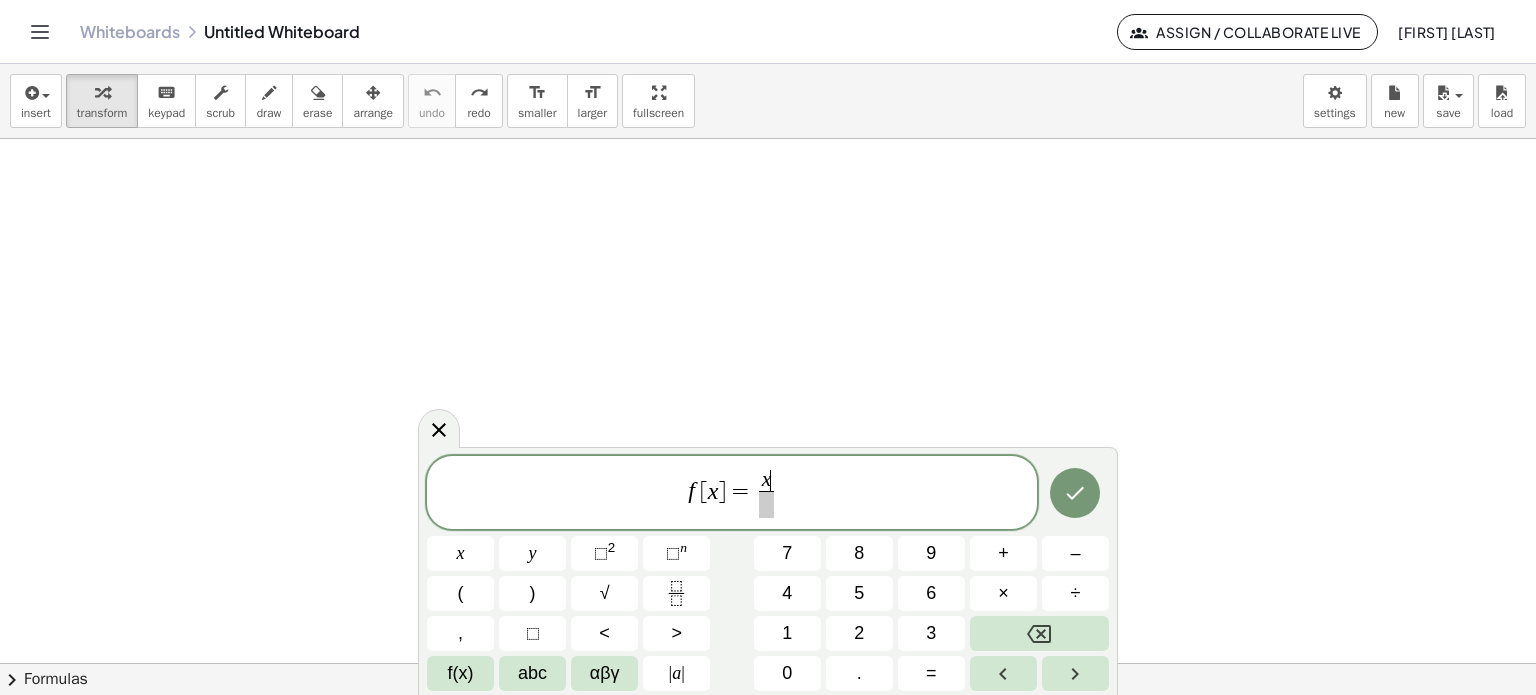drag, startPoint x: 772, startPoint y: 479, endPoint x: 799, endPoint y: 492, distance: 29.966648 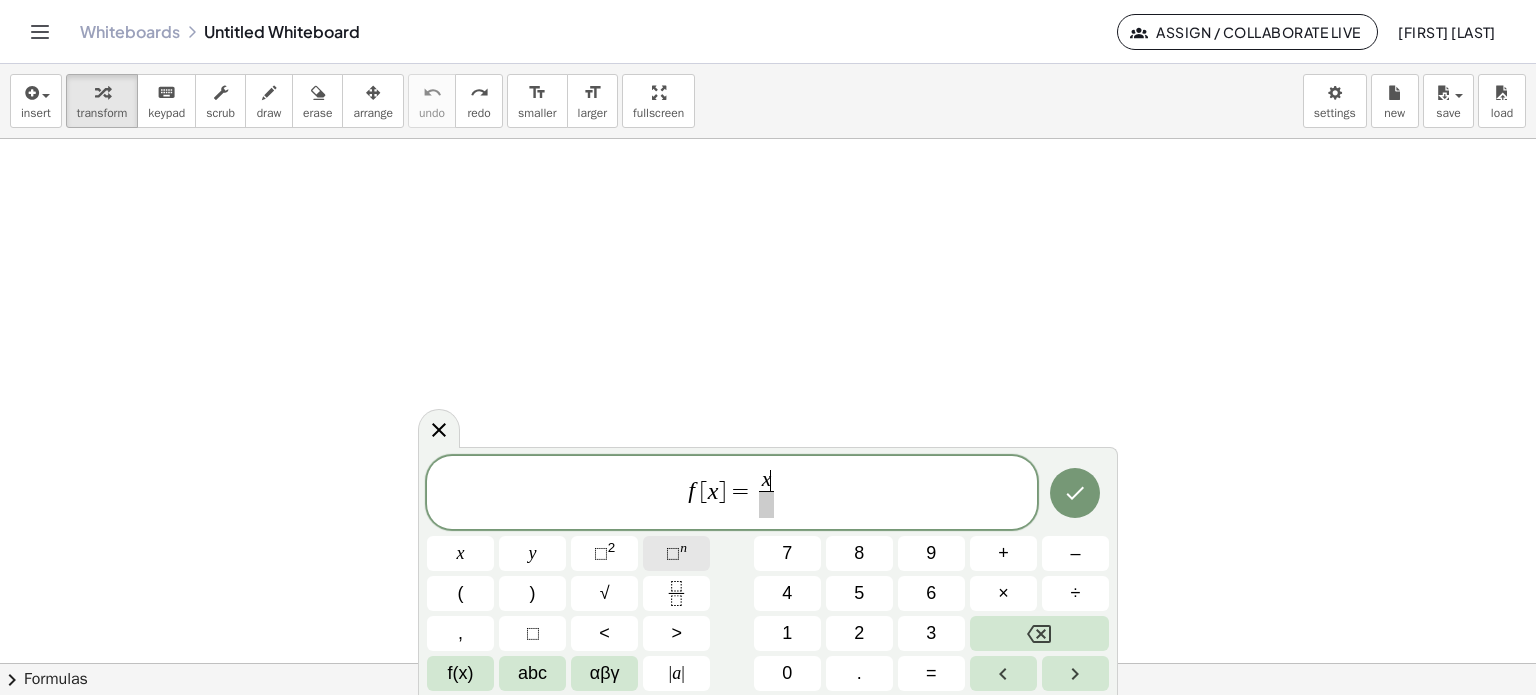 click on "n" at bounding box center [683, 547] 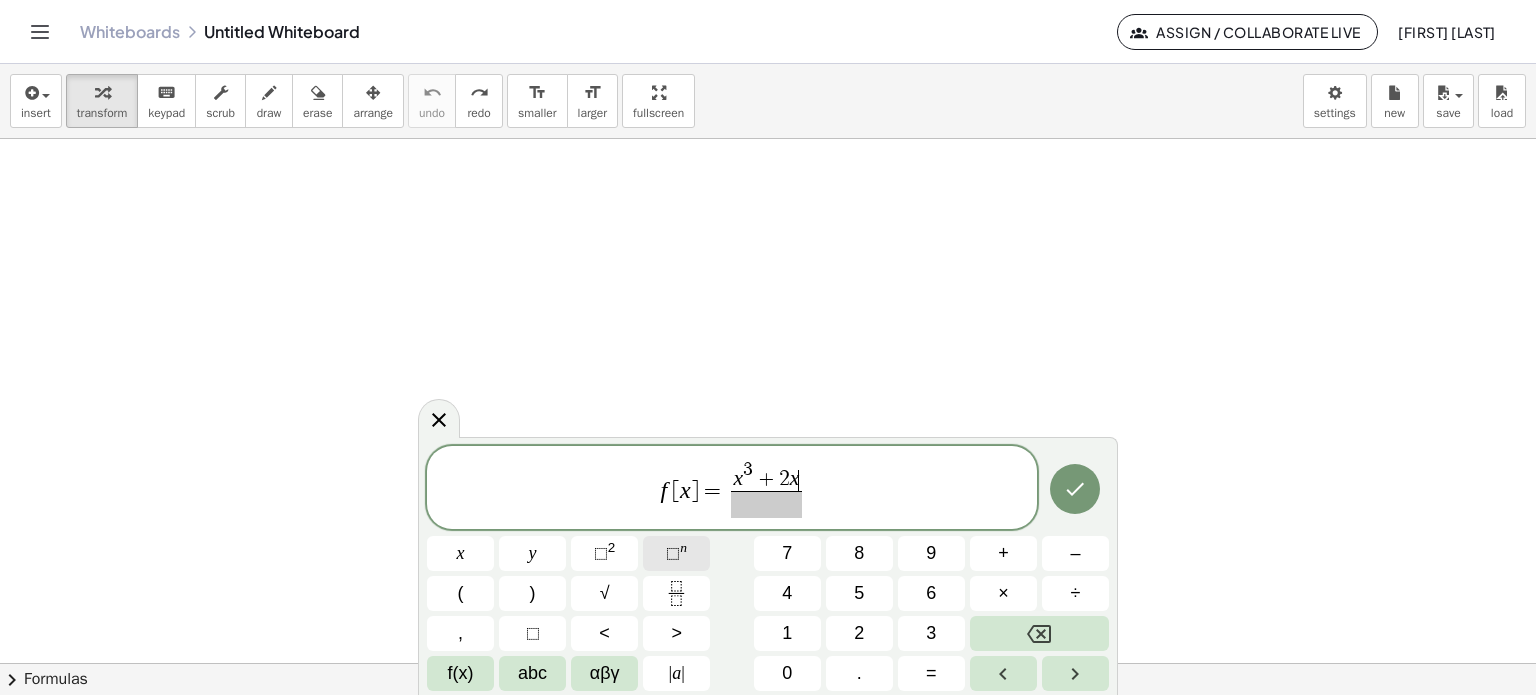 click on "⬚ n" 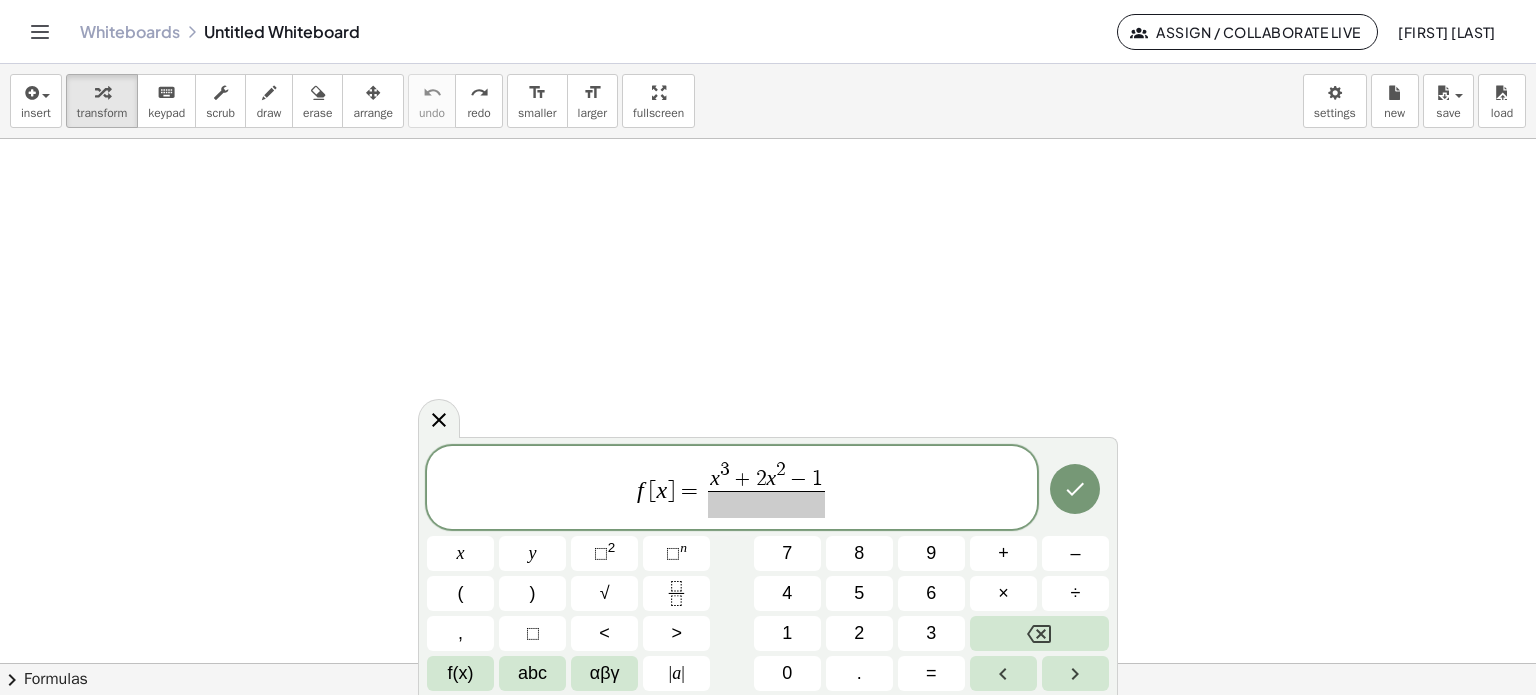 click at bounding box center [766, 504] 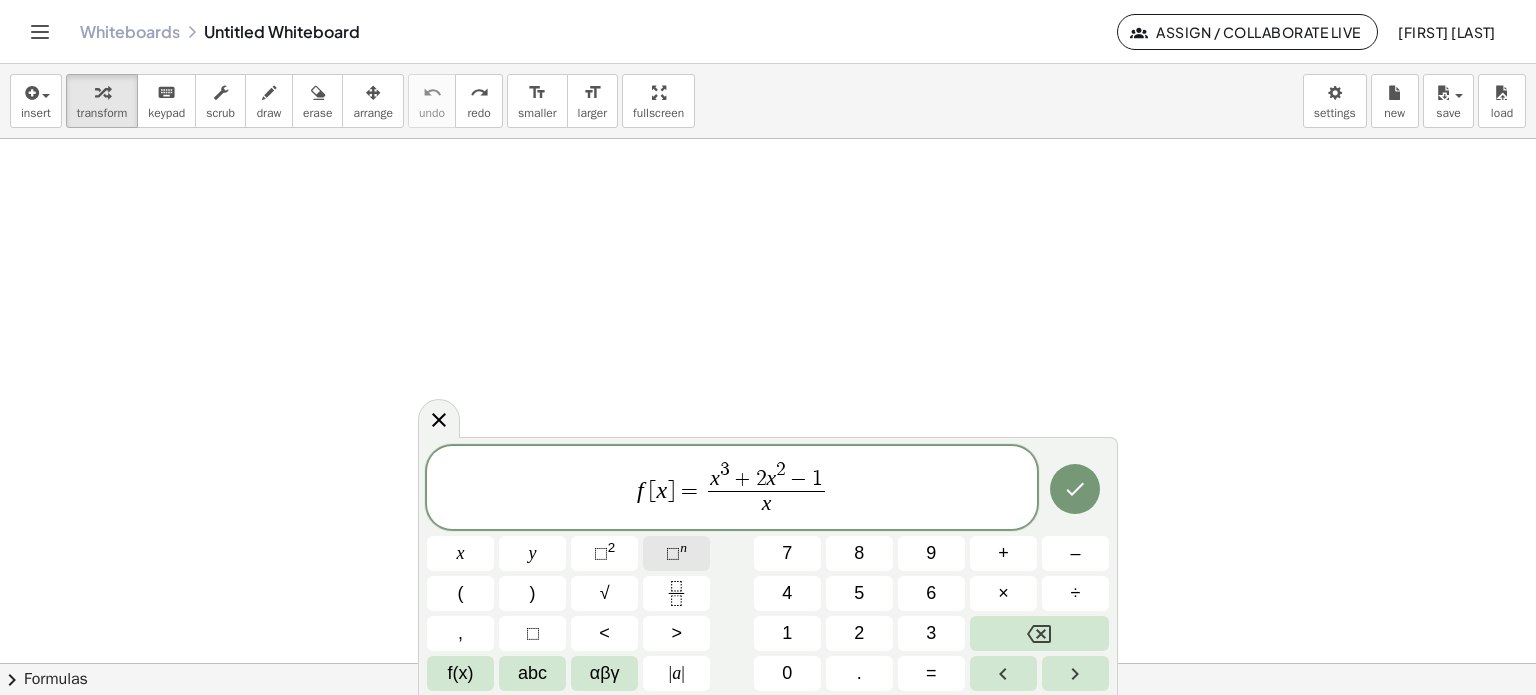 click on "n" at bounding box center [683, 547] 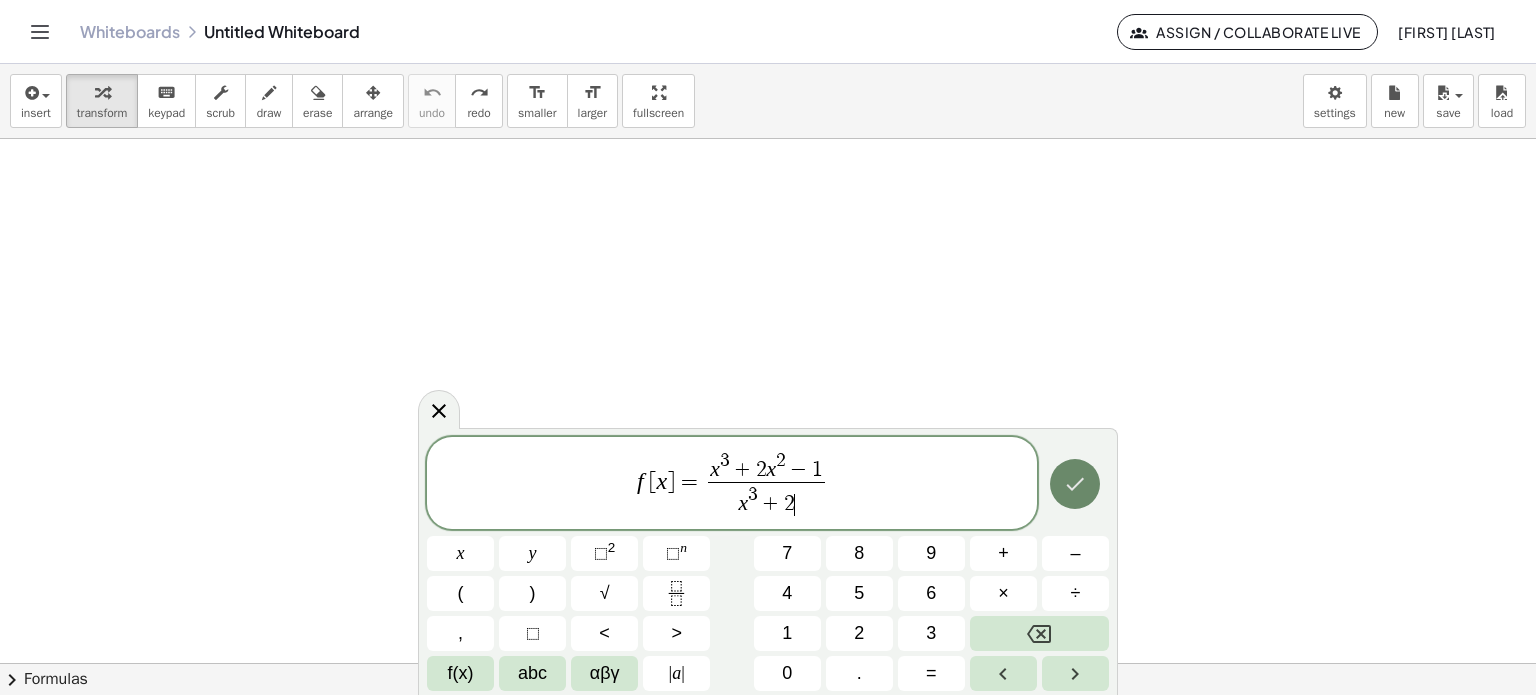 click 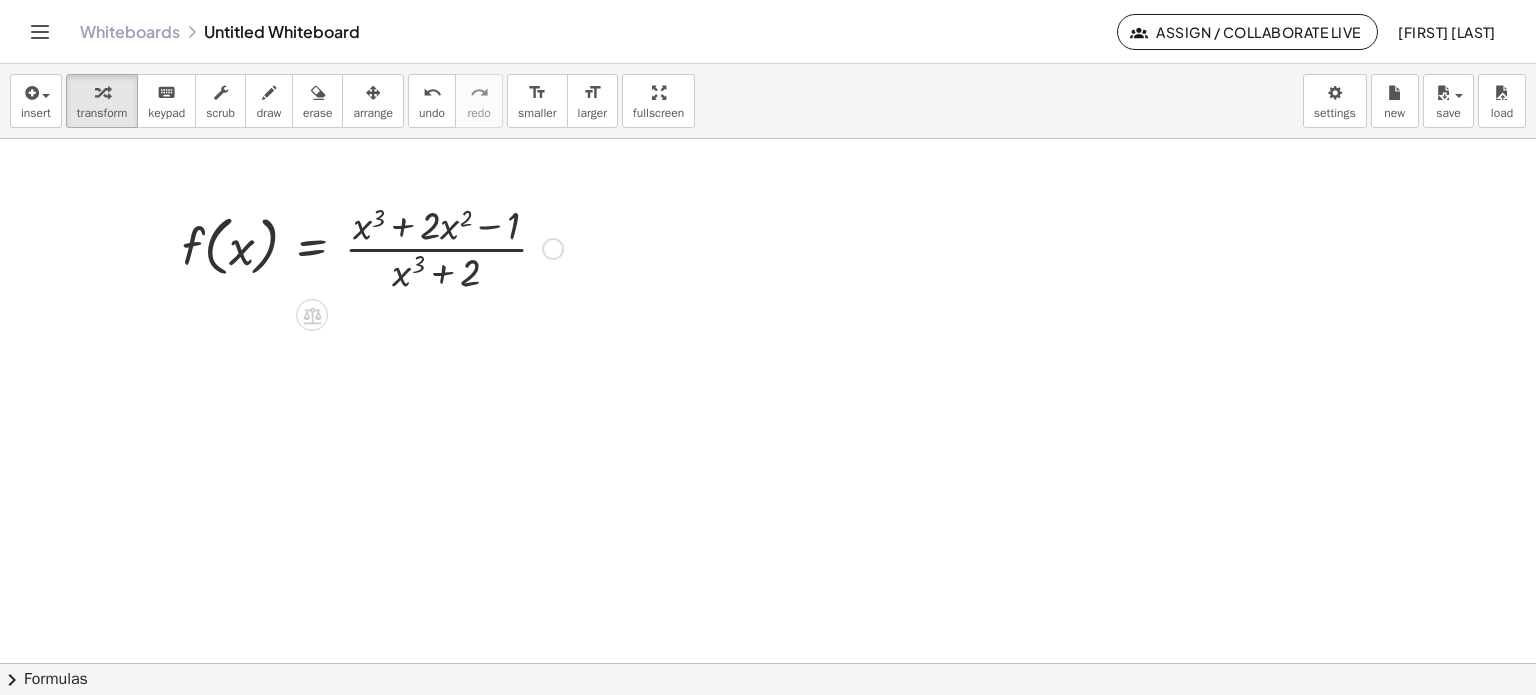 click at bounding box center [372, 247] 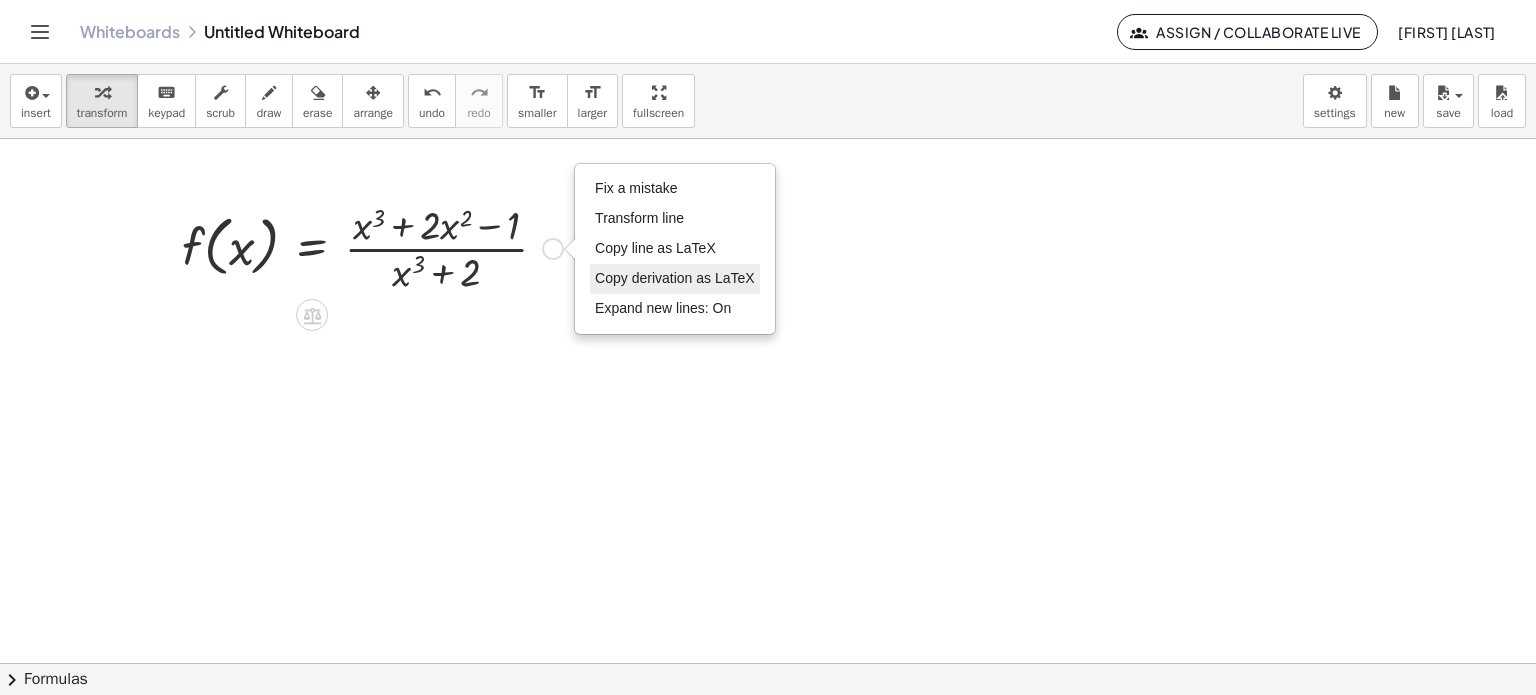 click on "Copy derivation as LaTeX" at bounding box center (675, 278) 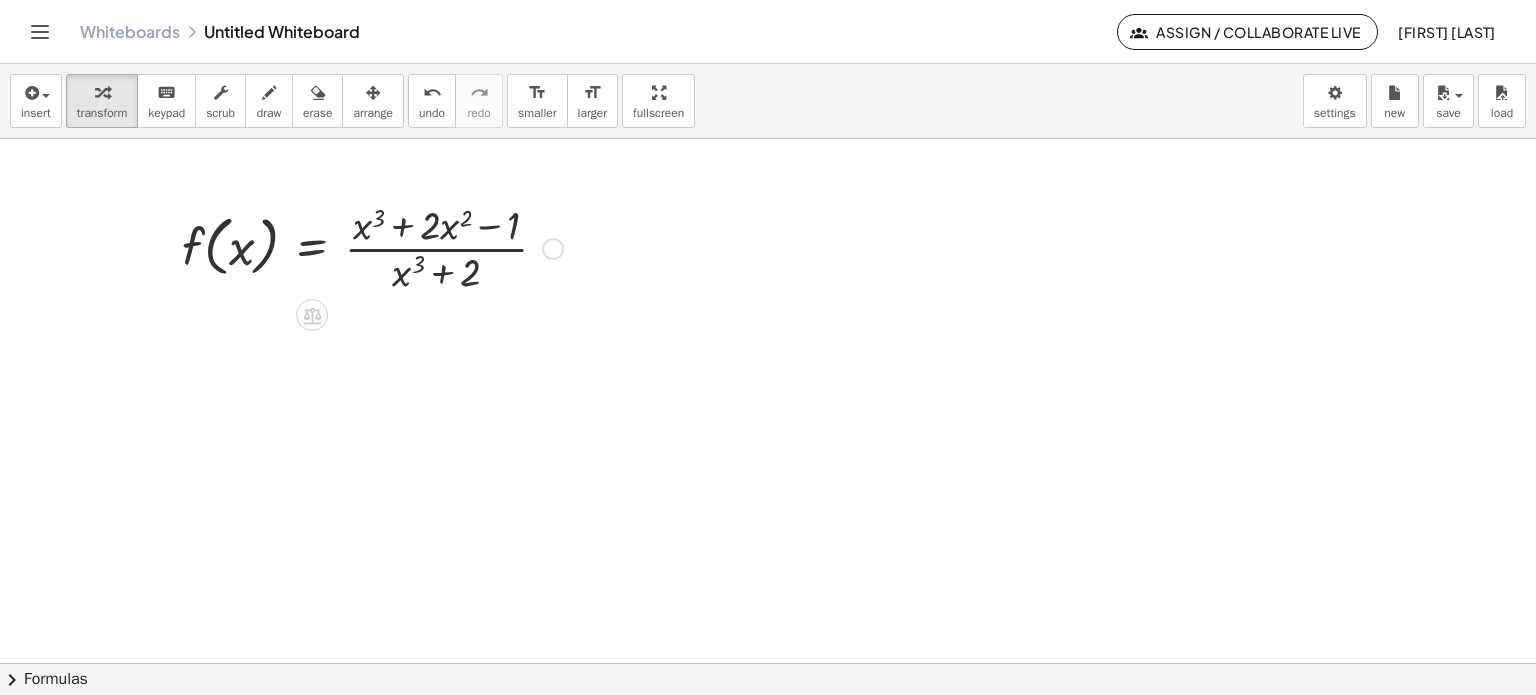 click at bounding box center (768, 464) 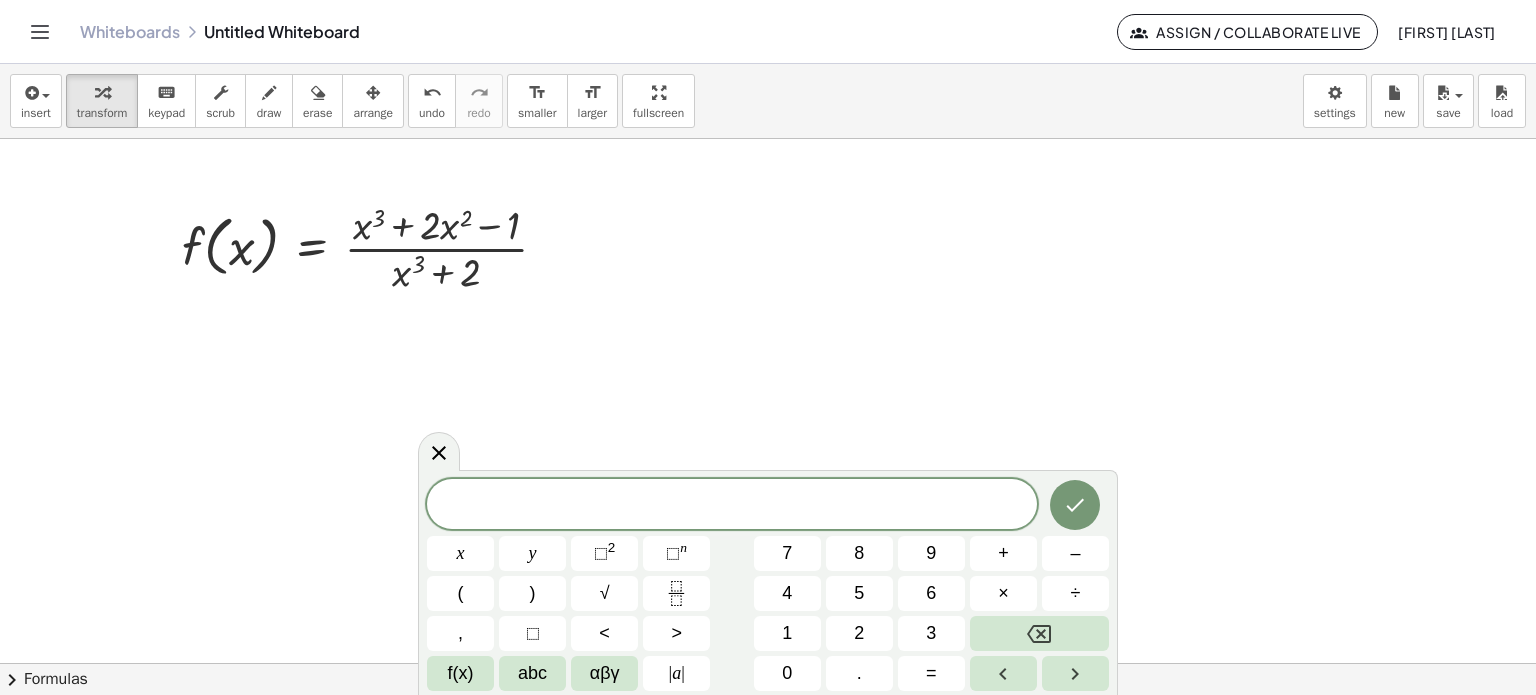drag, startPoint x: 961, startPoint y: 277, endPoint x: 1048, endPoint y: 298, distance: 89.498604 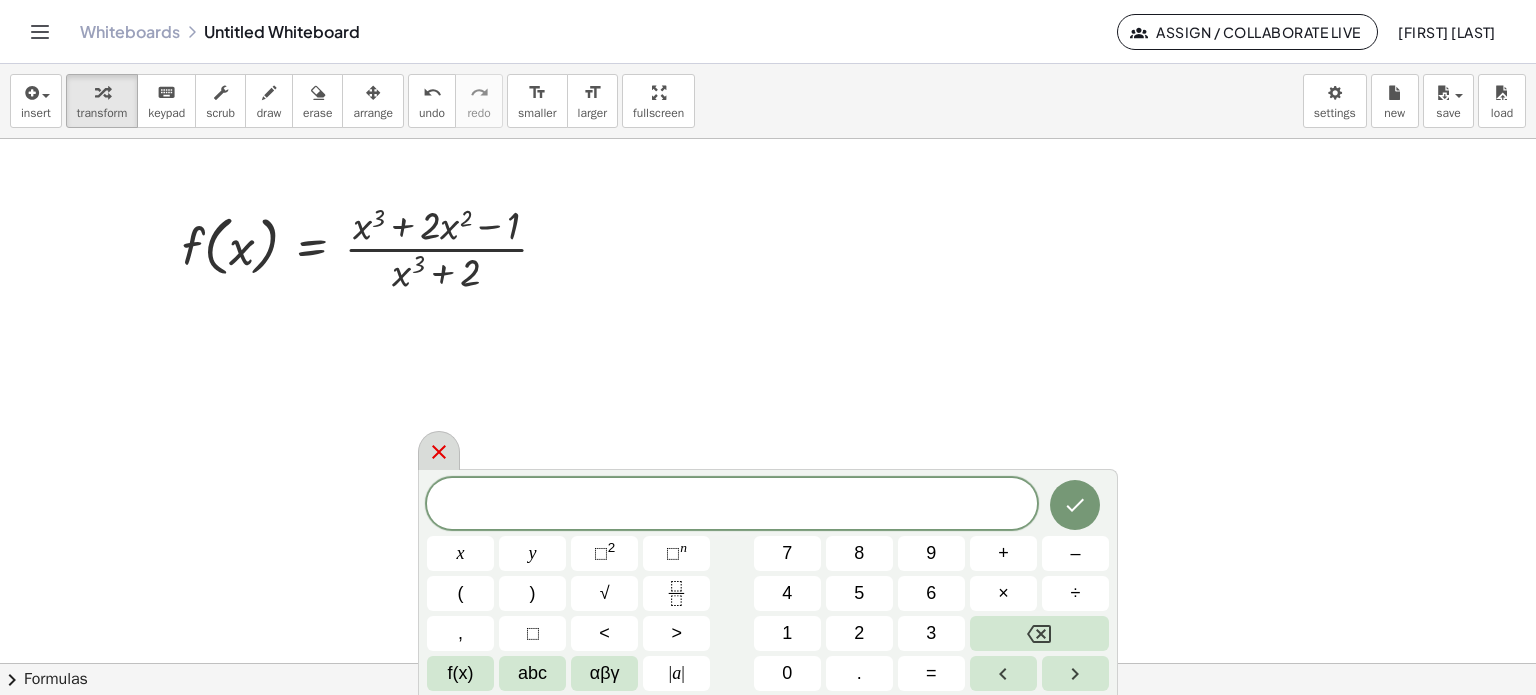 click 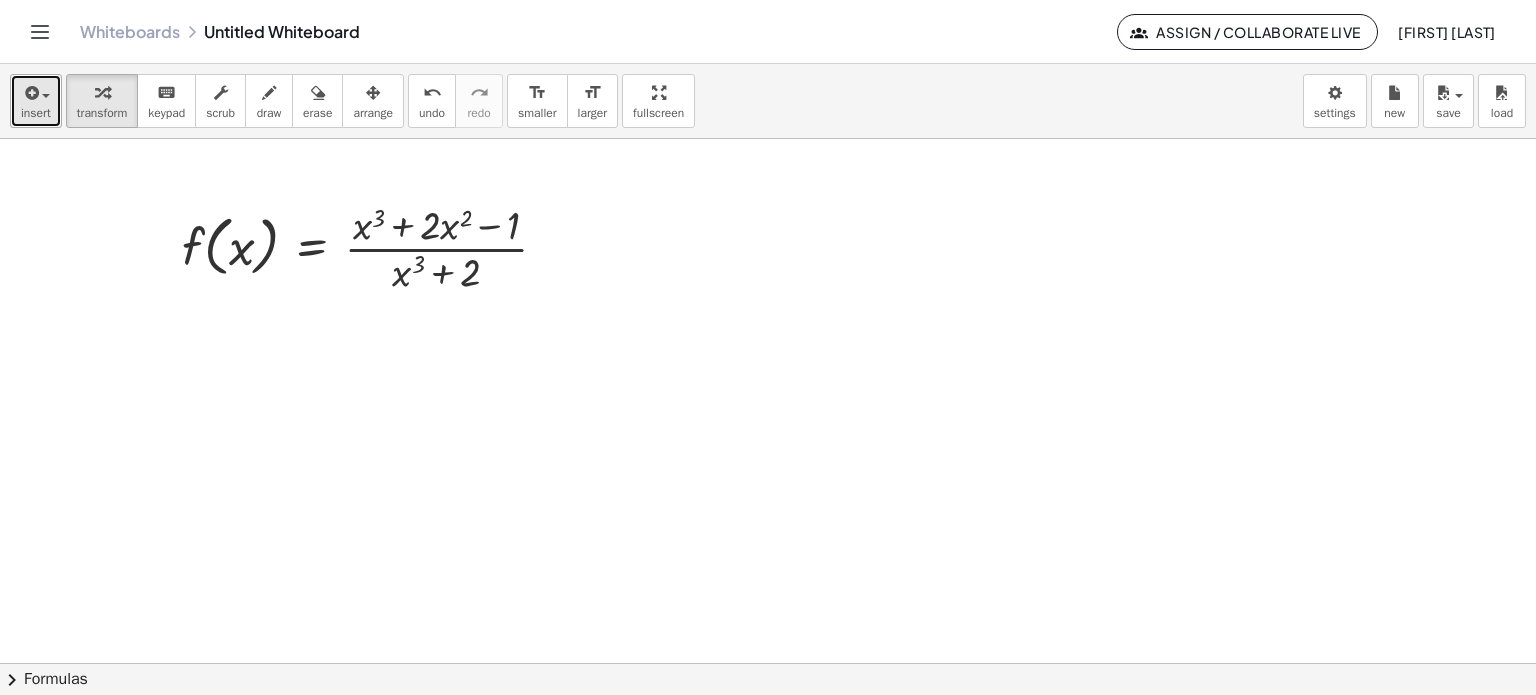 click at bounding box center (36, 92) 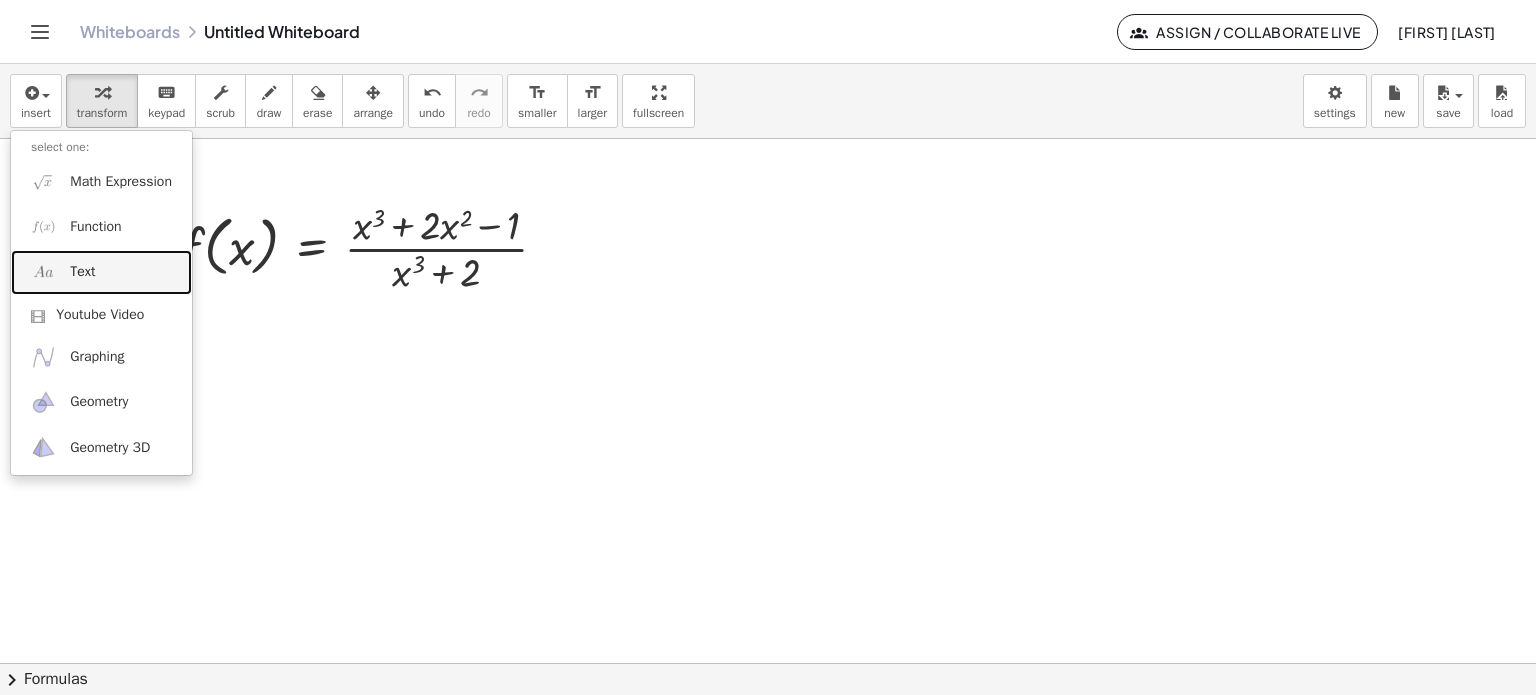 click on "Text" at bounding box center [101, 272] 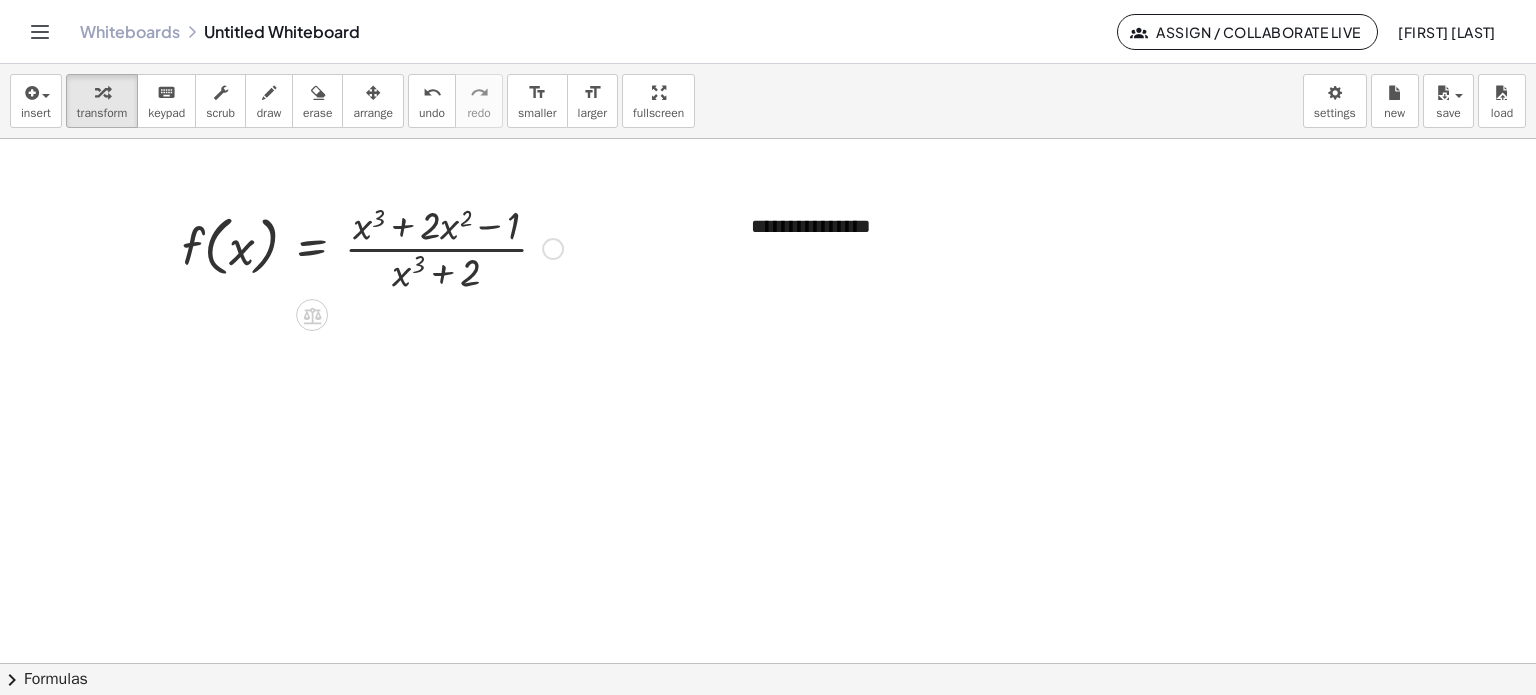 type 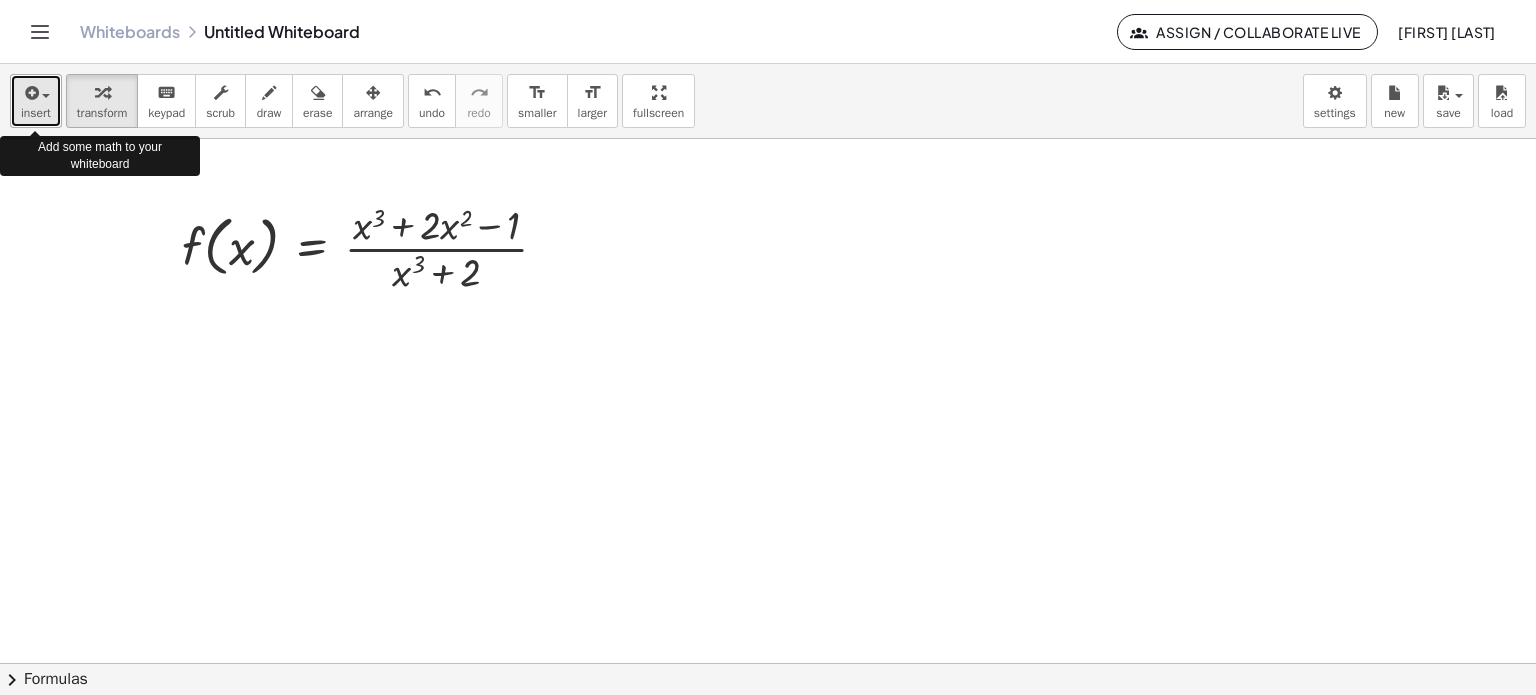 click at bounding box center [41, 95] 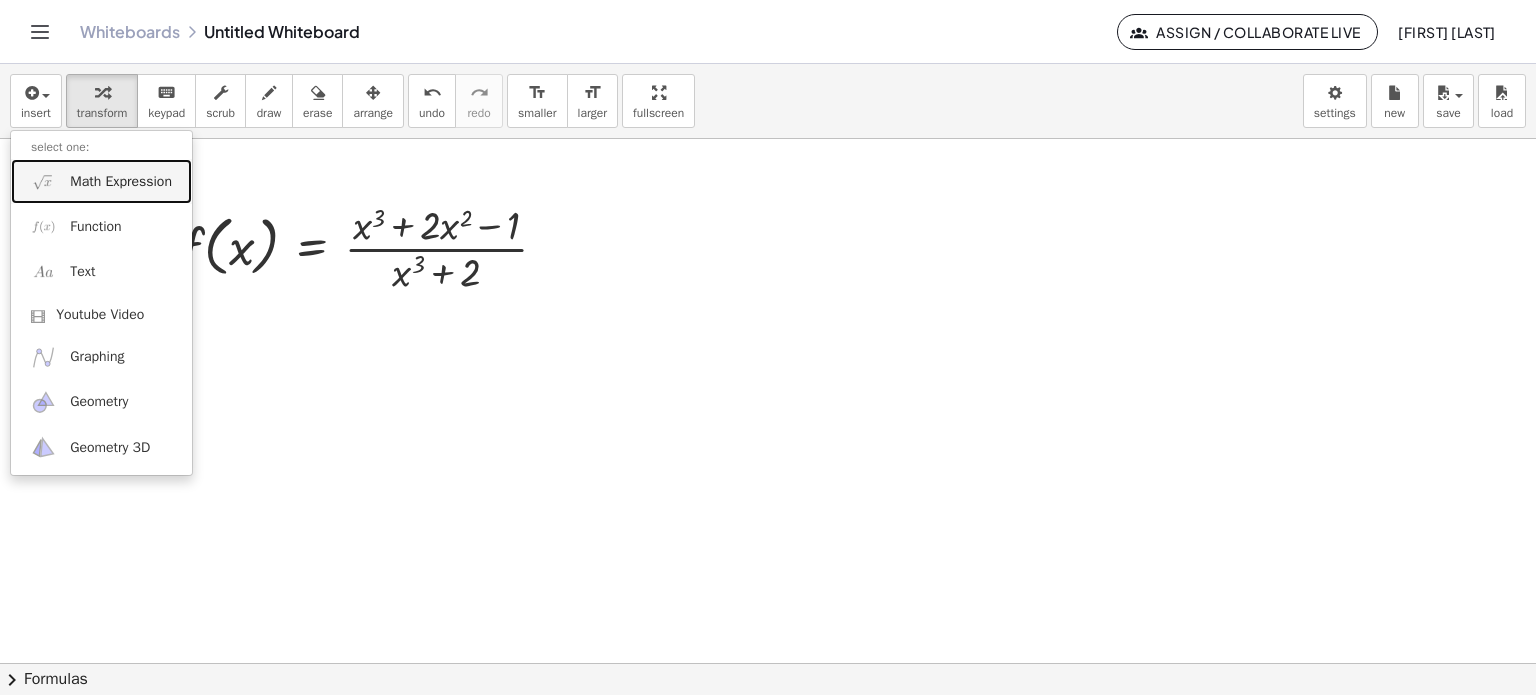 click on "Math Expression" at bounding box center (121, 182) 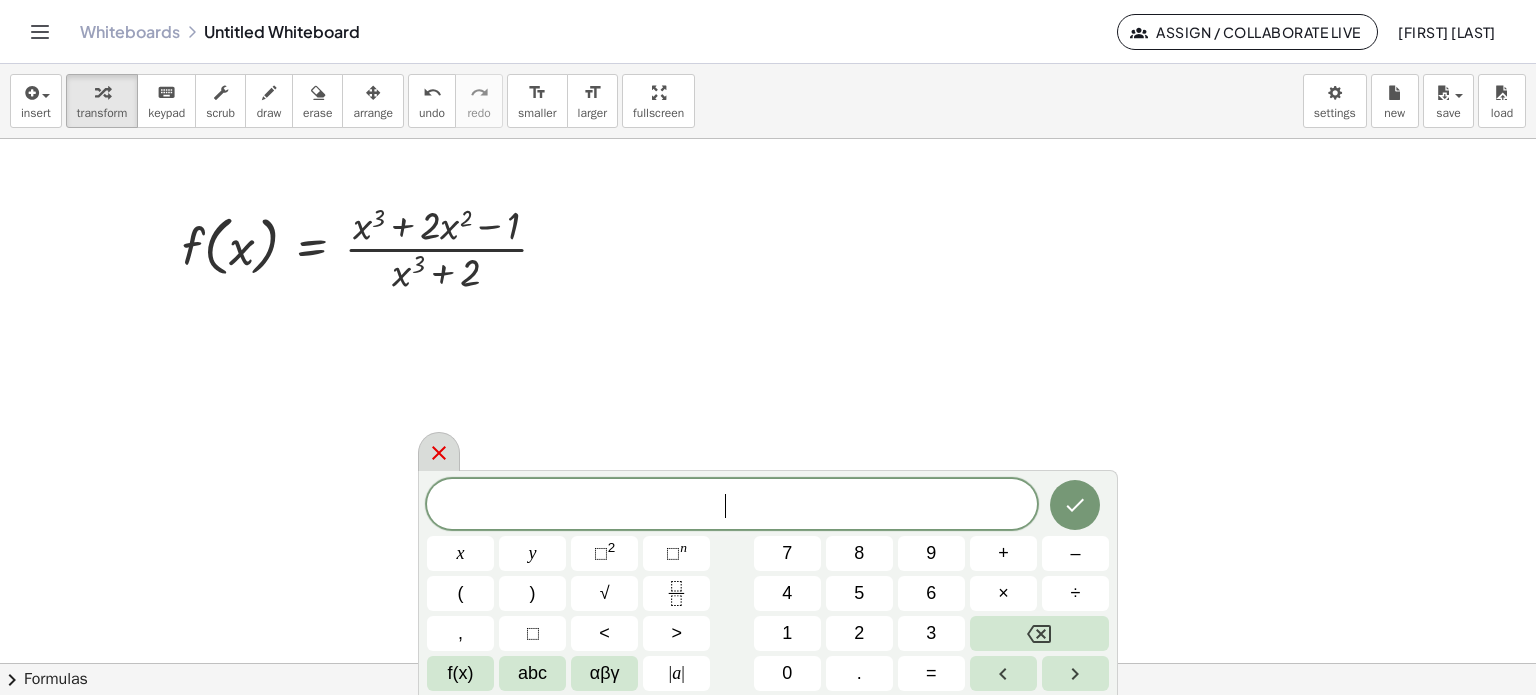 click 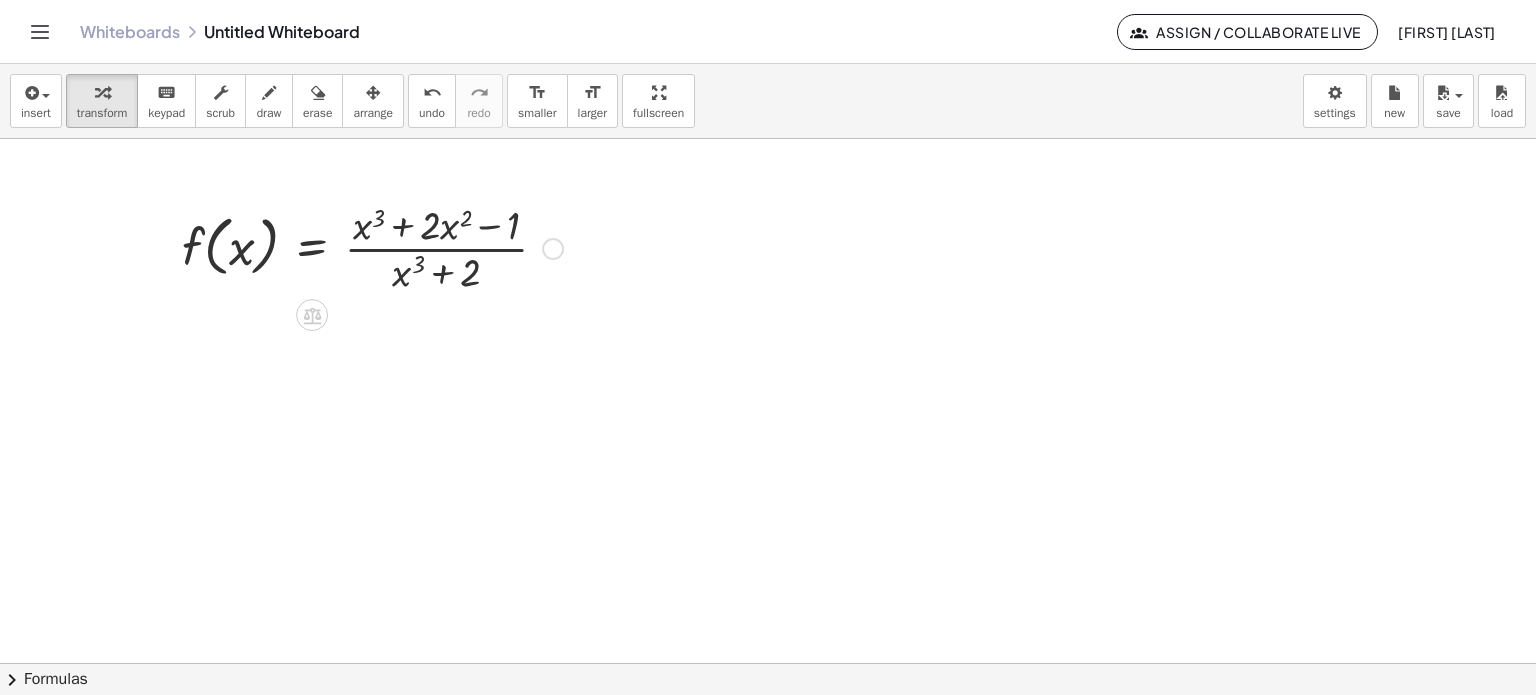 click at bounding box center (372, 247) 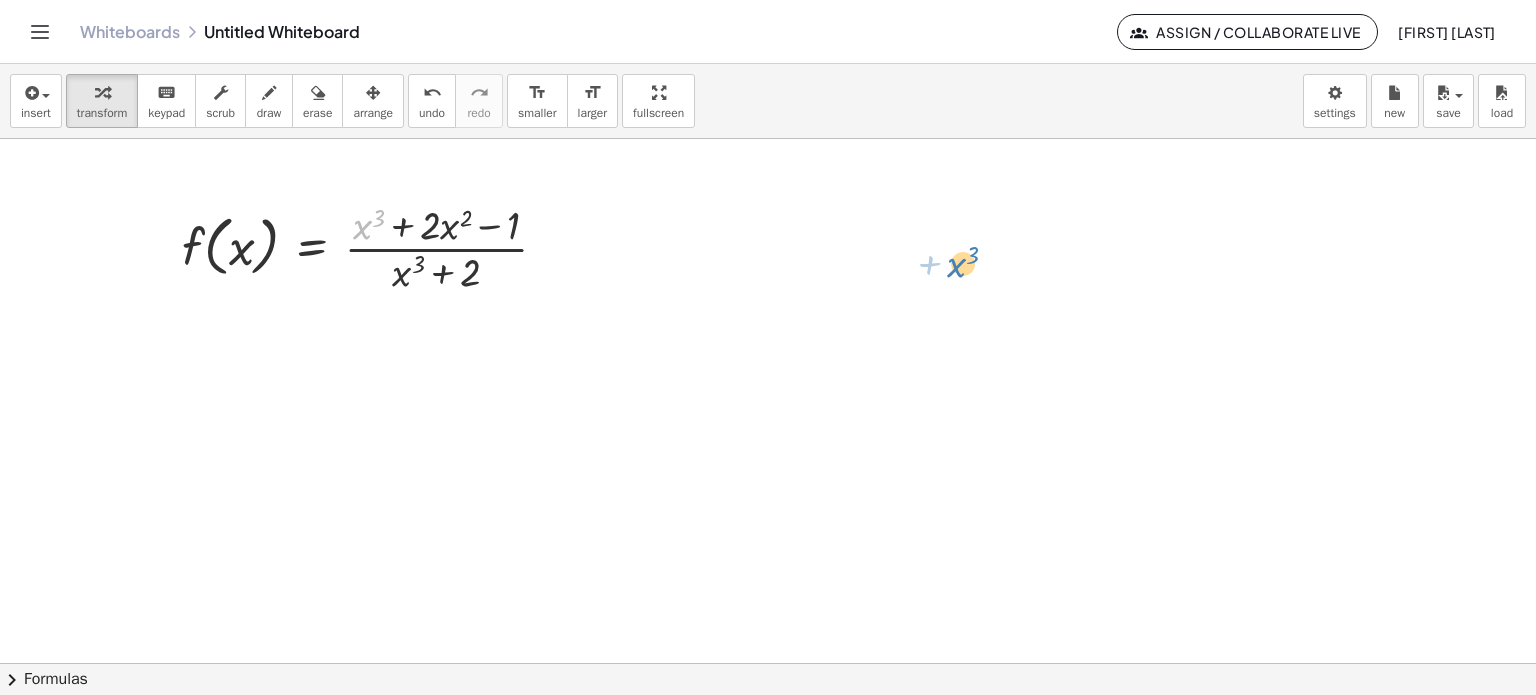 drag, startPoint x: 361, startPoint y: 222, endPoint x: 954, endPoint y: 256, distance: 593.9739 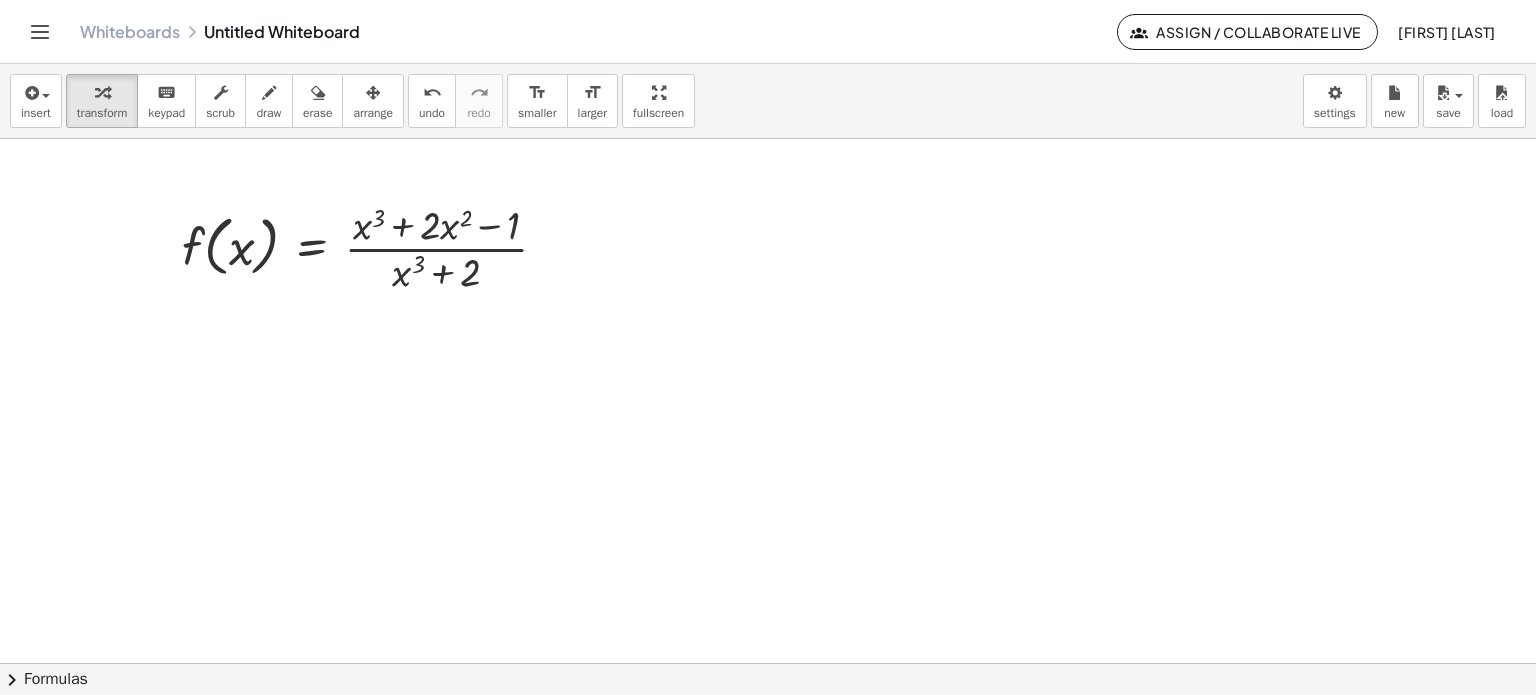 click at bounding box center (768, 464) 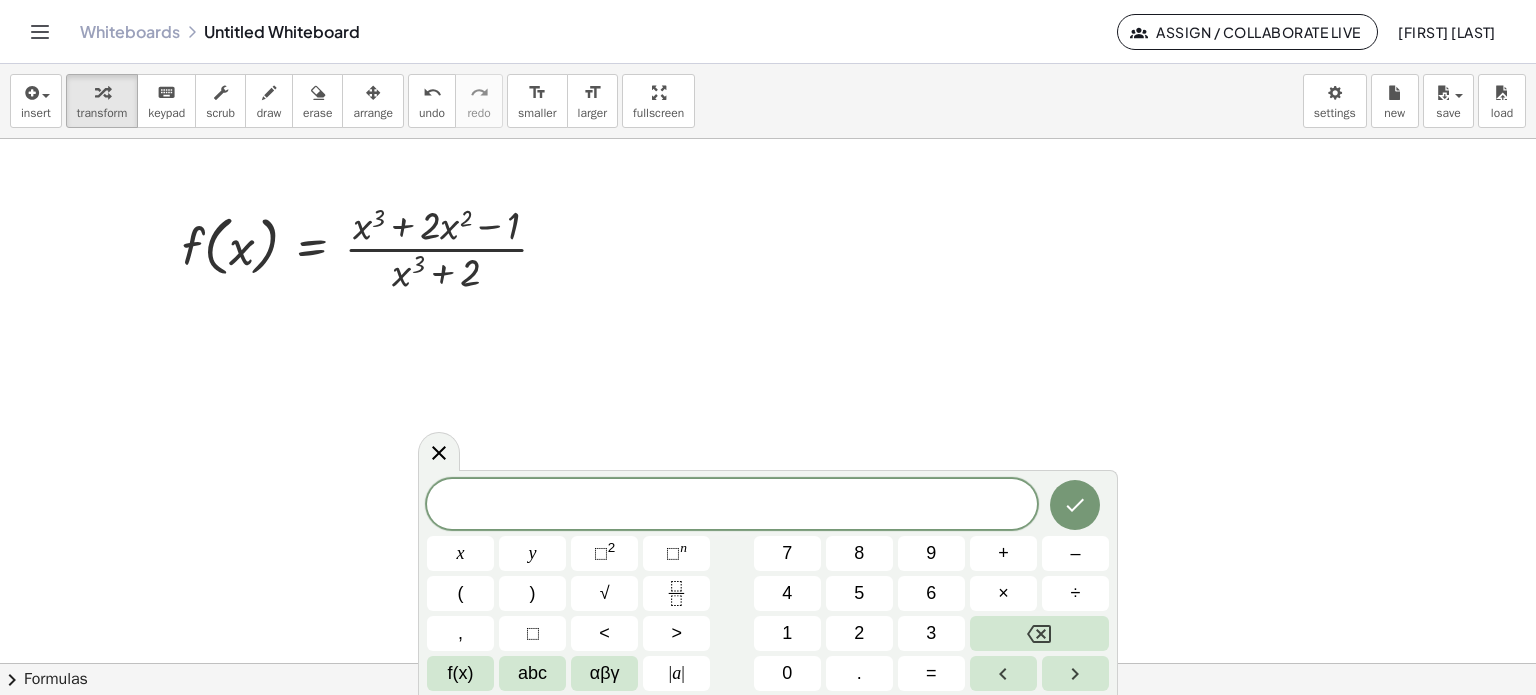 click at bounding box center (768, 464) 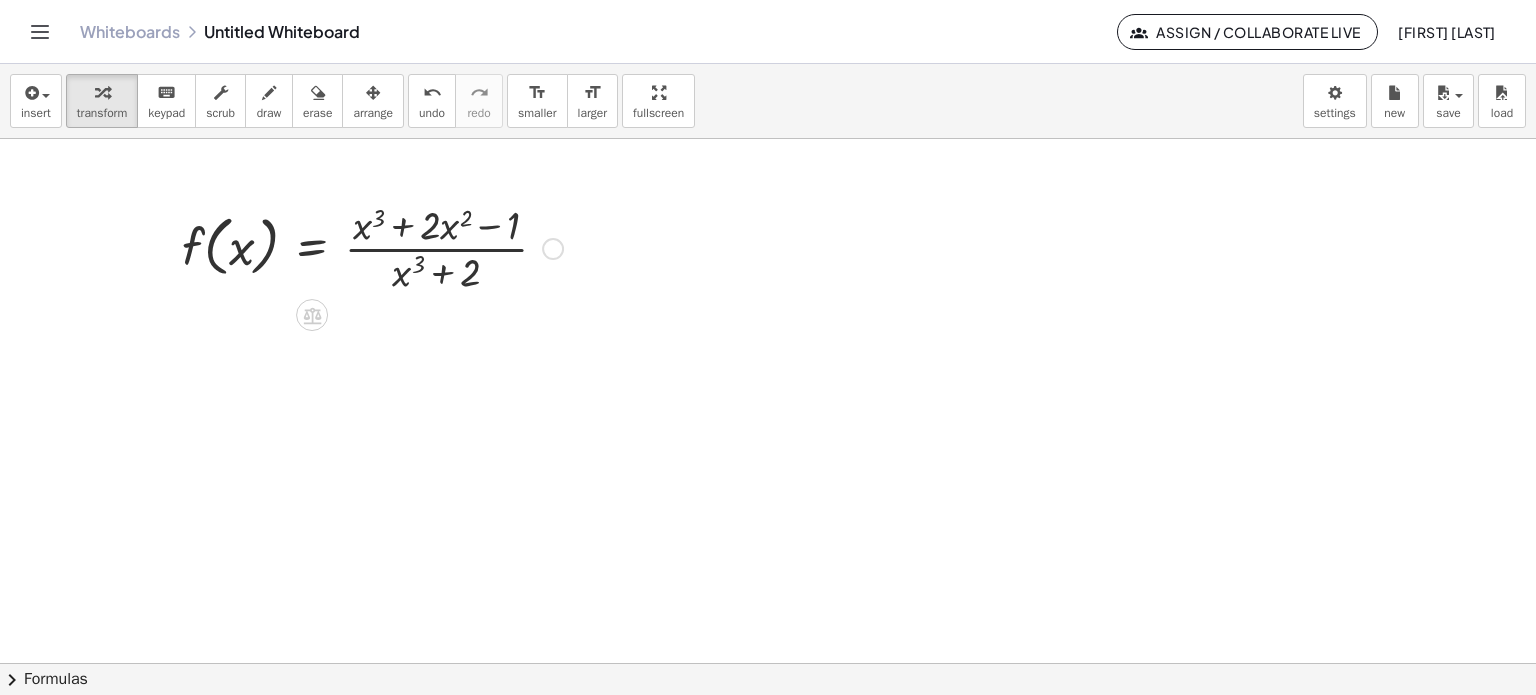 click on "Copied done" at bounding box center (553, 249) 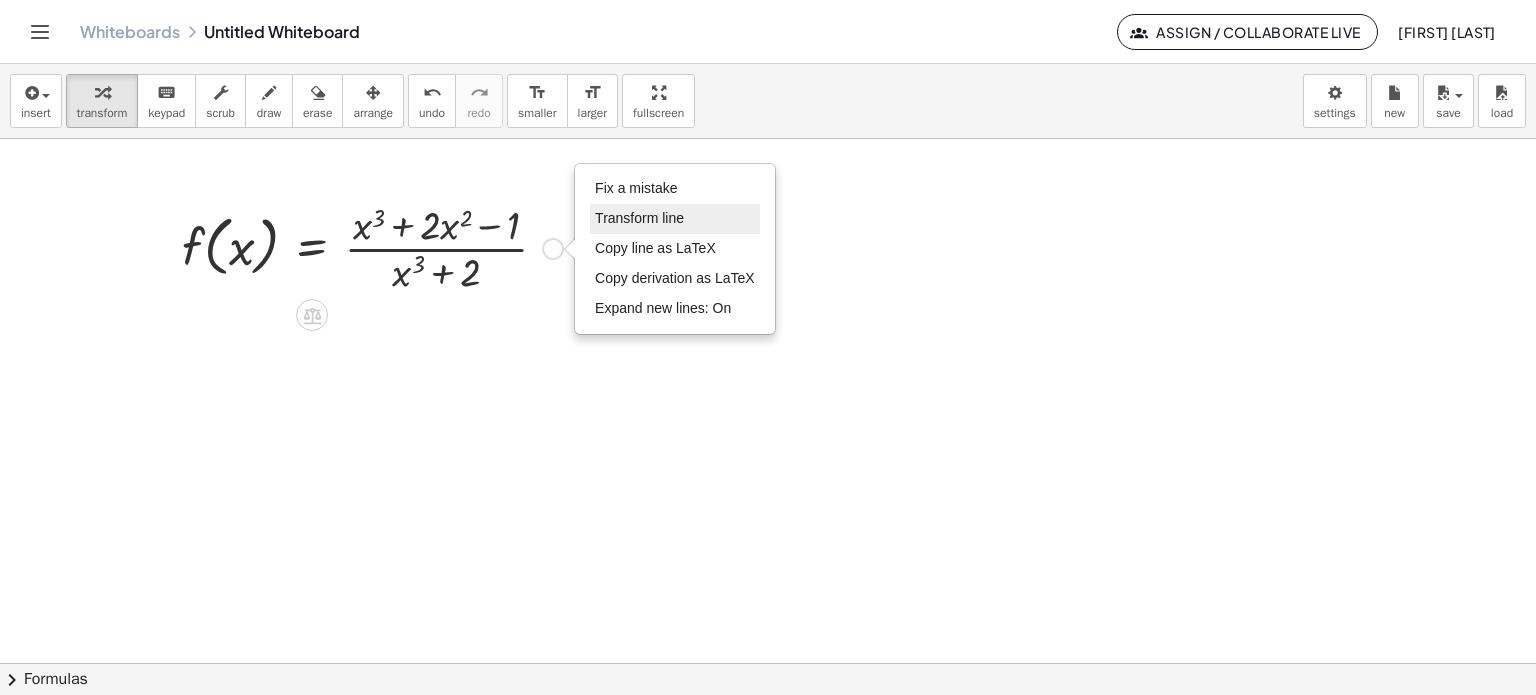 drag, startPoint x: 638, startPoint y: 216, endPoint x: 668, endPoint y: 230, distance: 33.105892 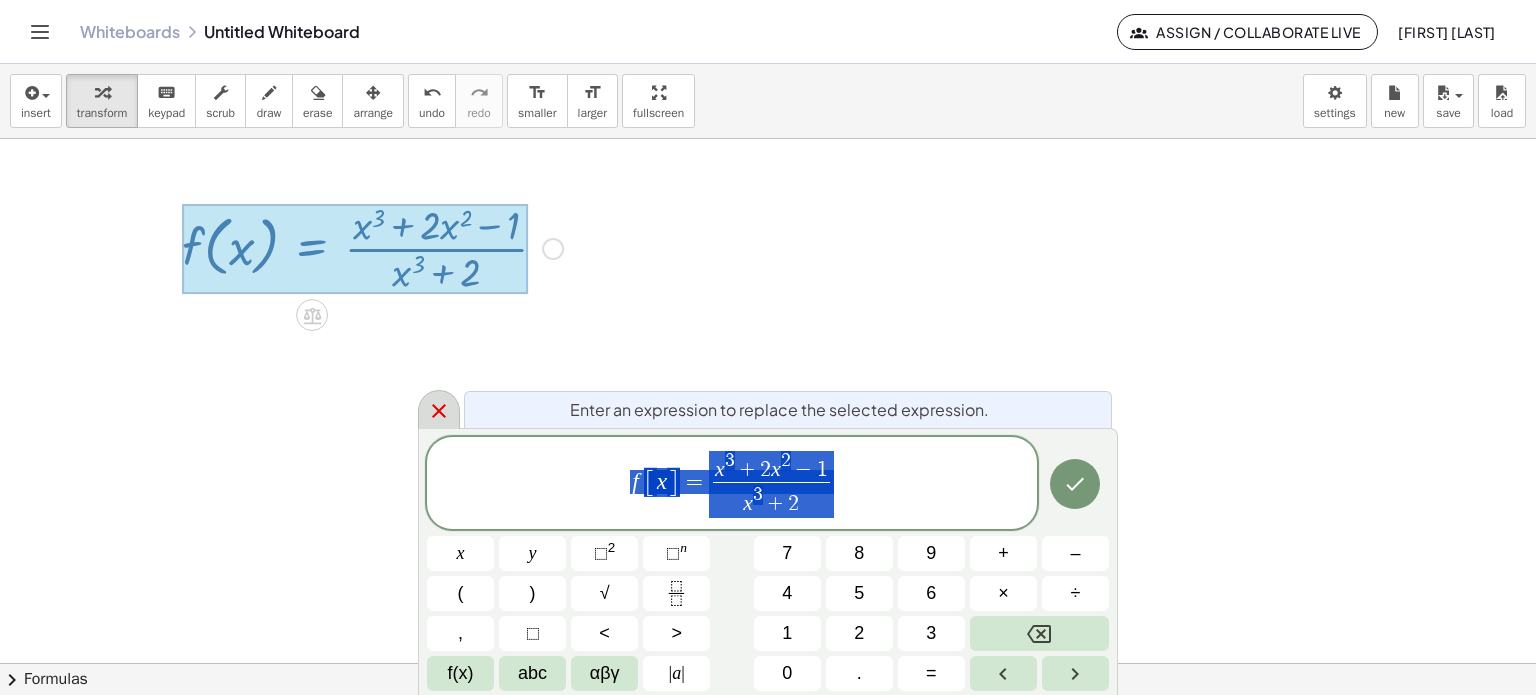 click 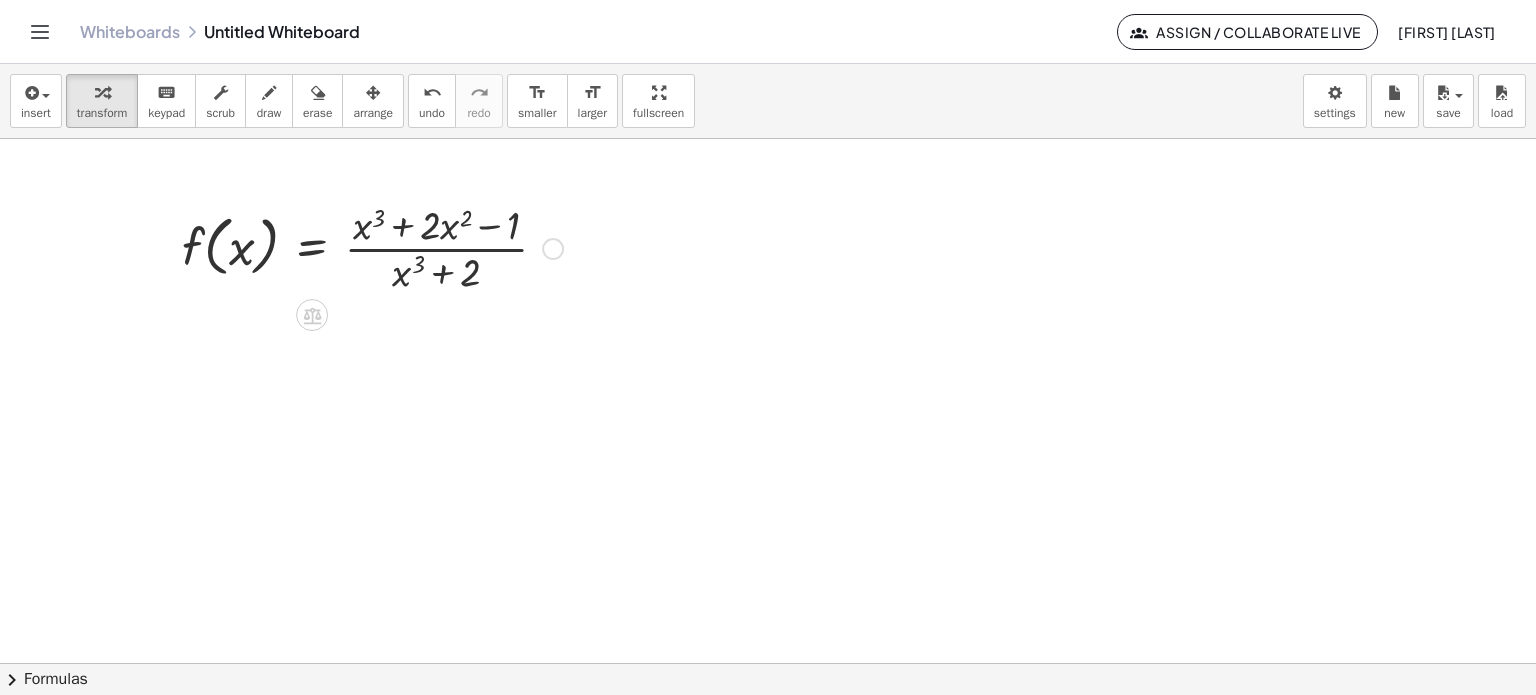 click at bounding box center [372, 247] 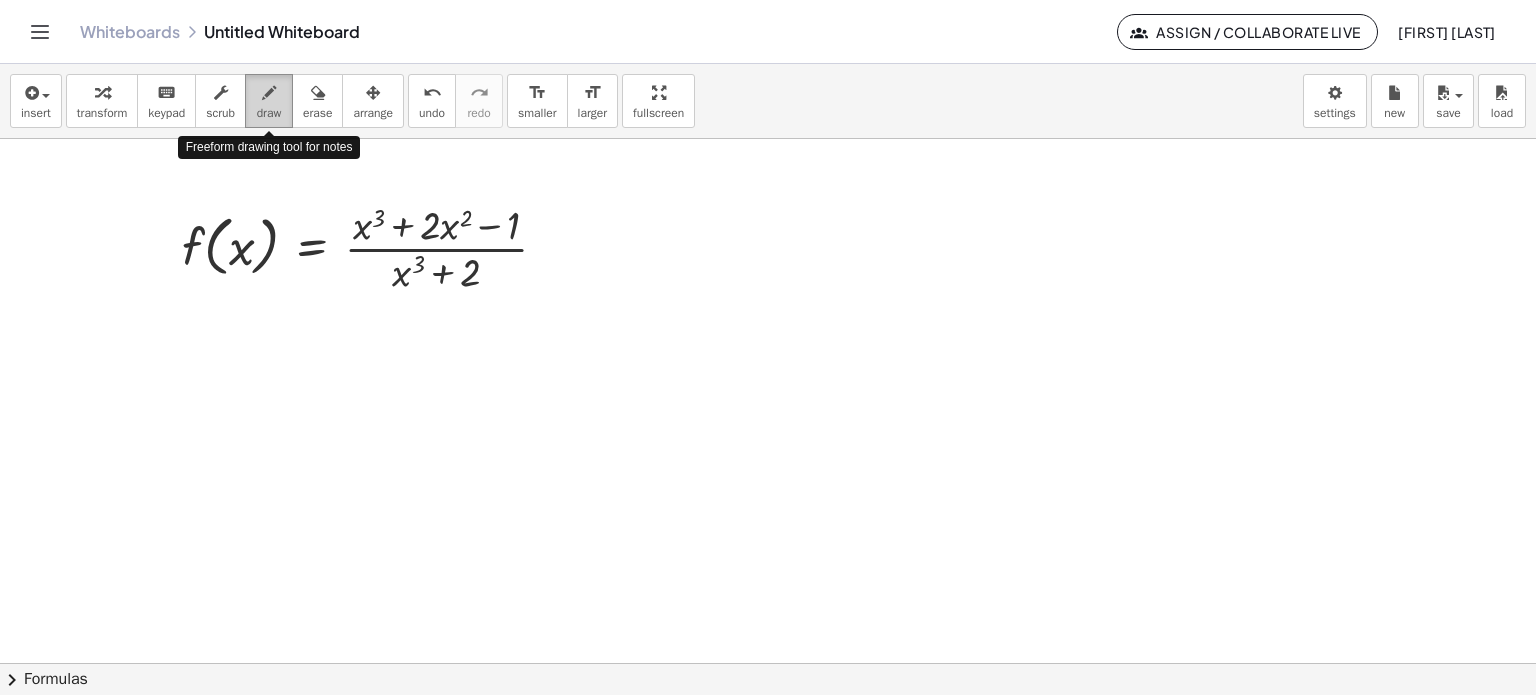 click on "draw" at bounding box center (269, 113) 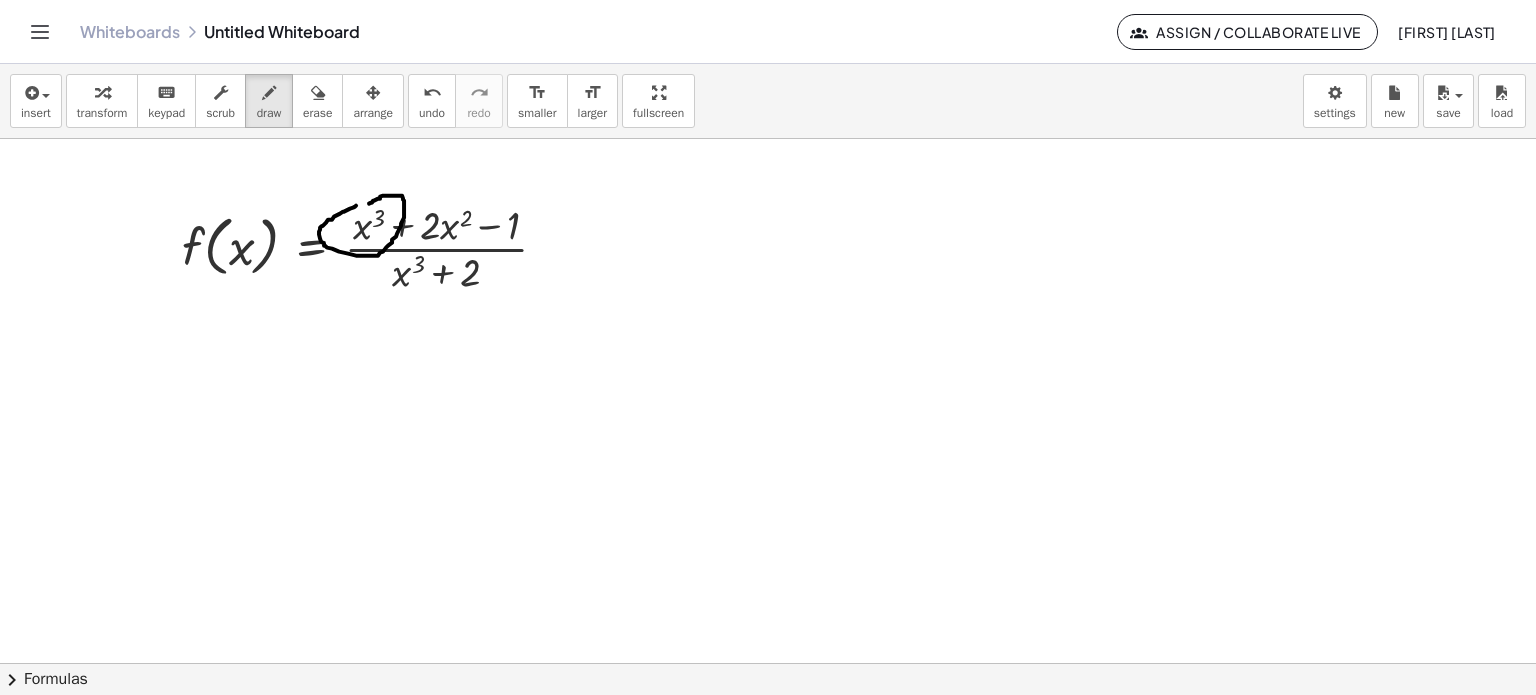 click at bounding box center [768, 464] 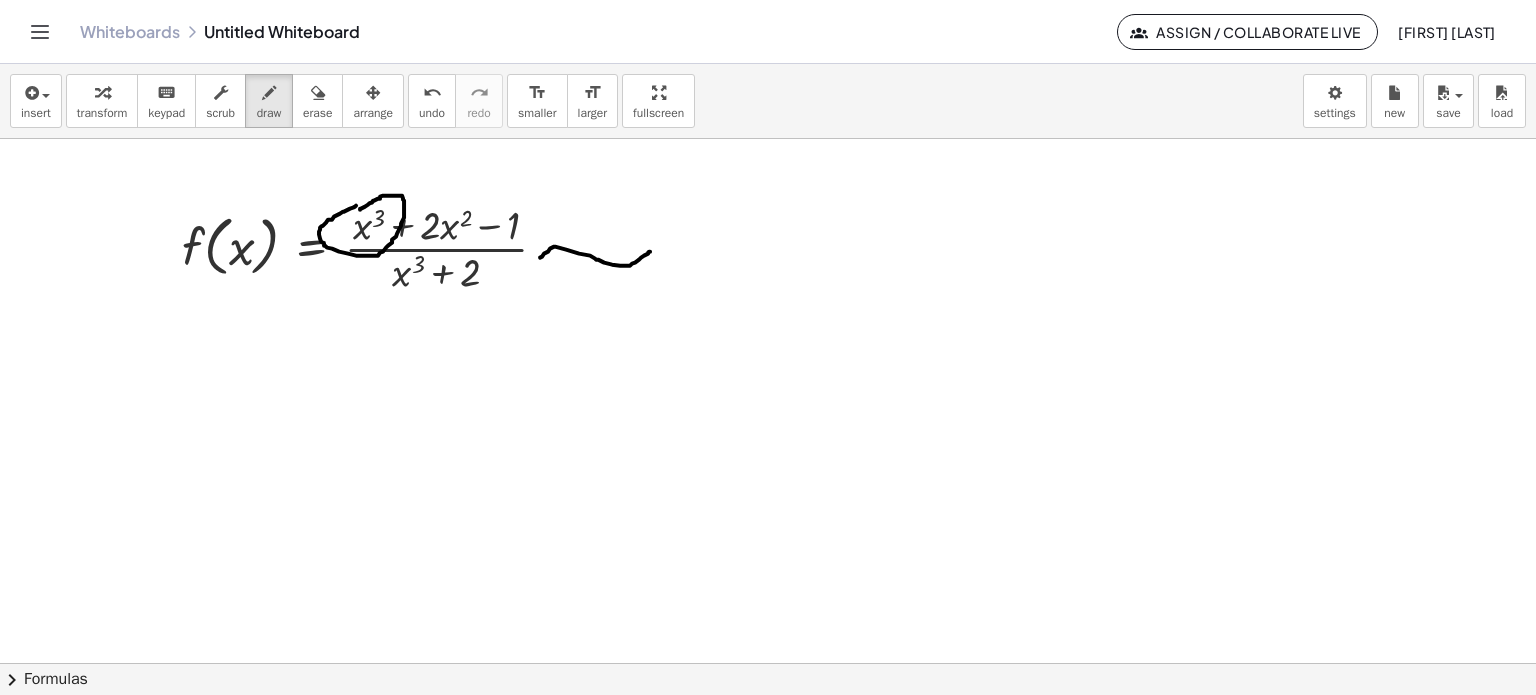 drag, startPoint x: 540, startPoint y: 257, endPoint x: 650, endPoint y: 251, distance: 110.16351 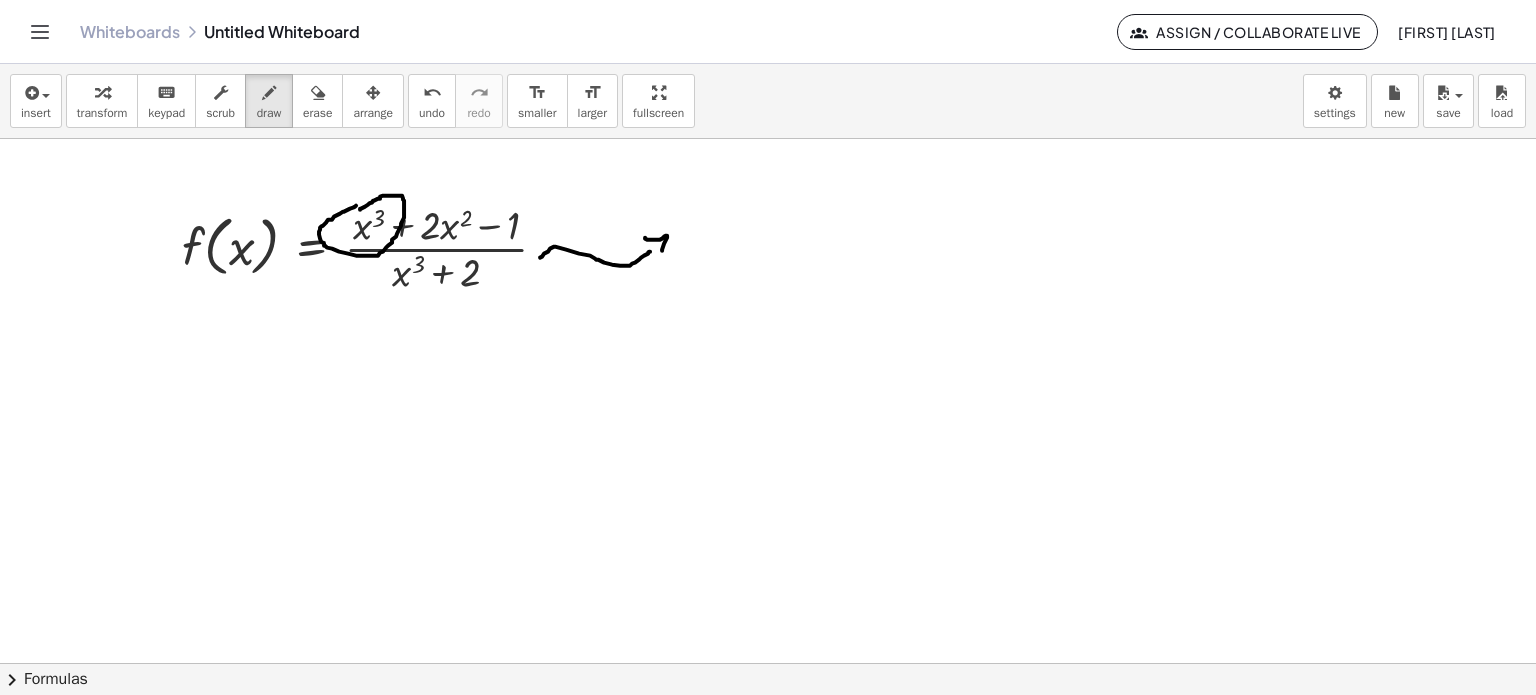 drag, startPoint x: 645, startPoint y: 237, endPoint x: 661, endPoint y: 250, distance: 20.615528 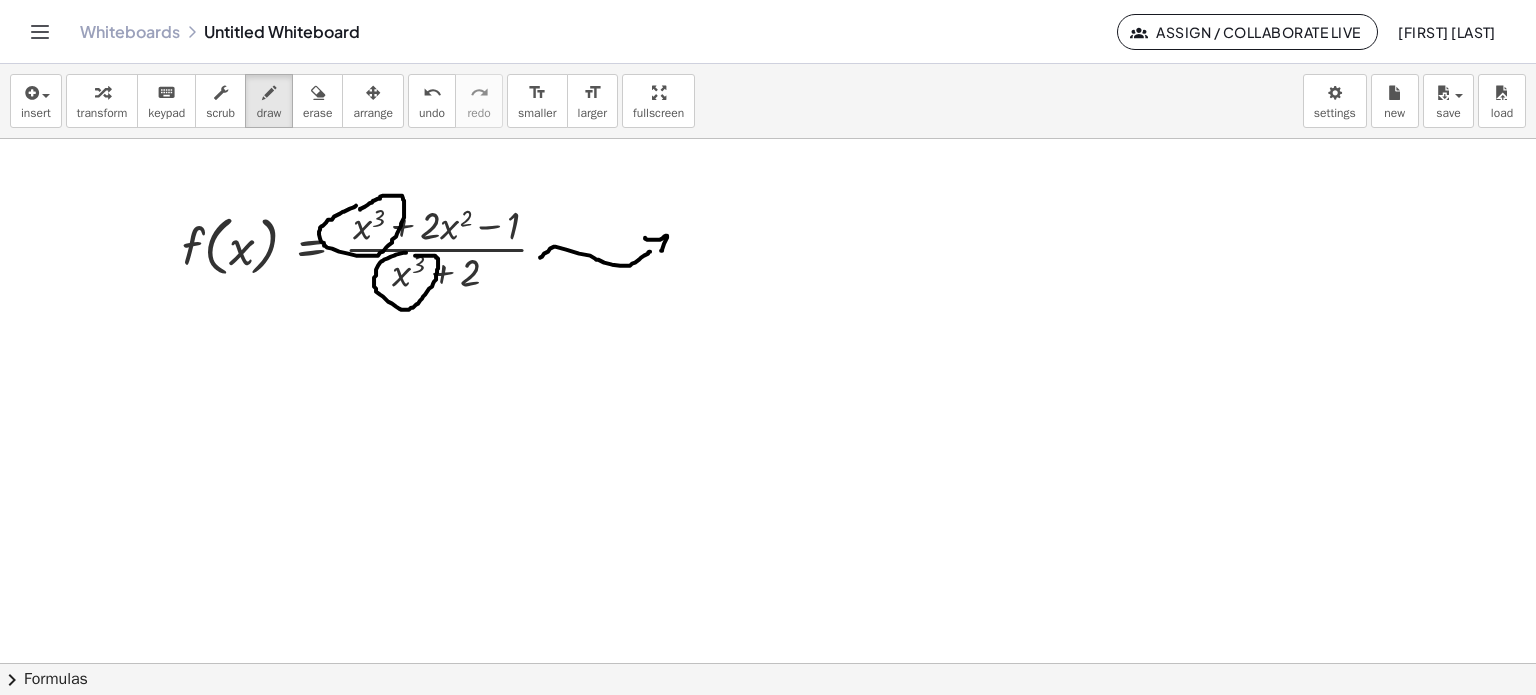 click at bounding box center [768, 464] 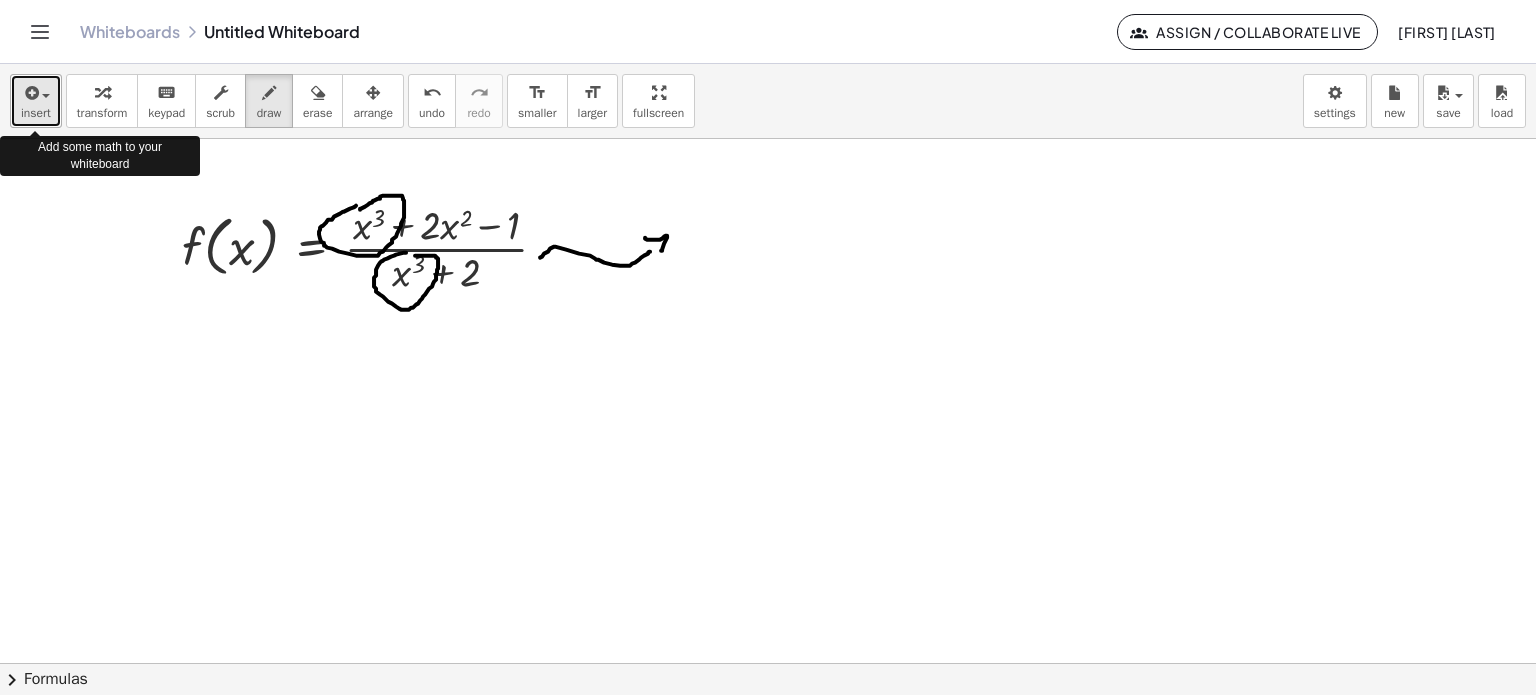 click on "insert" at bounding box center (36, 113) 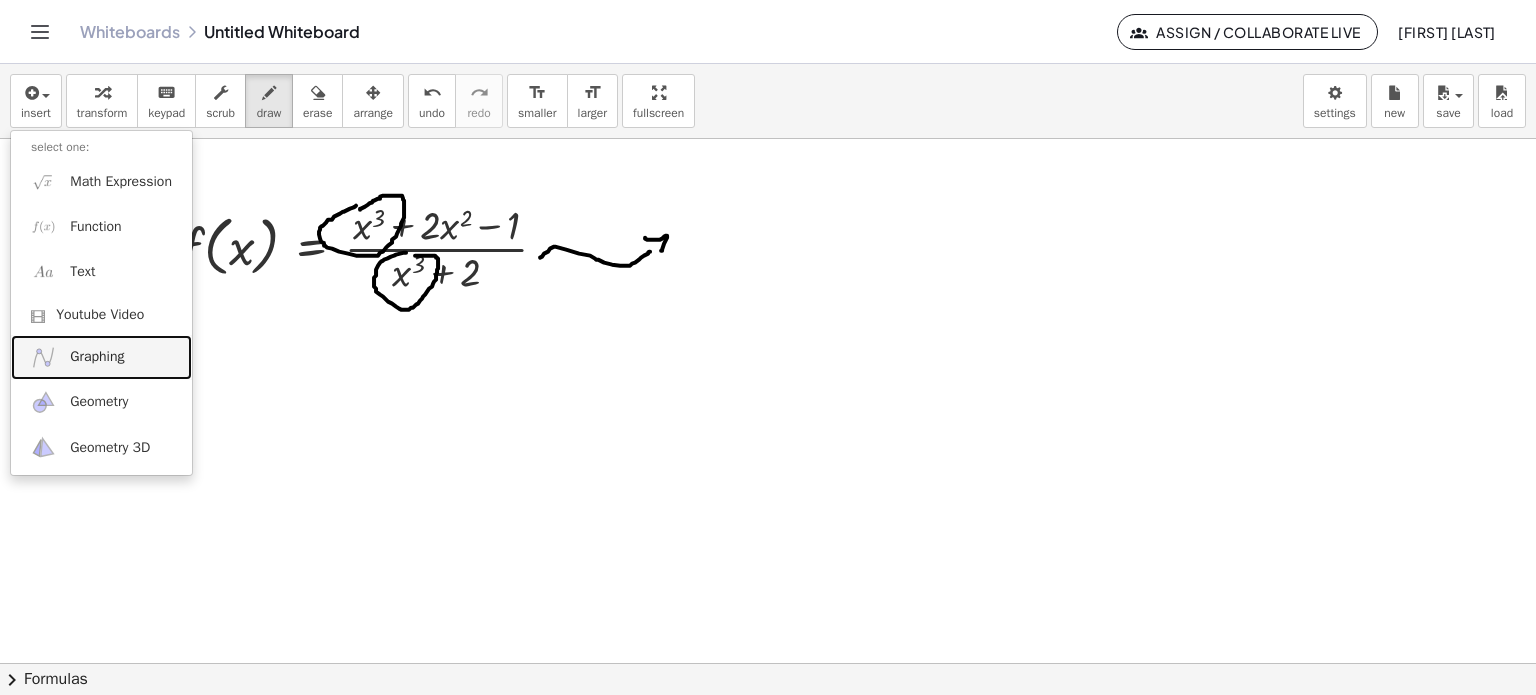 click on "Graphing" at bounding box center (97, 357) 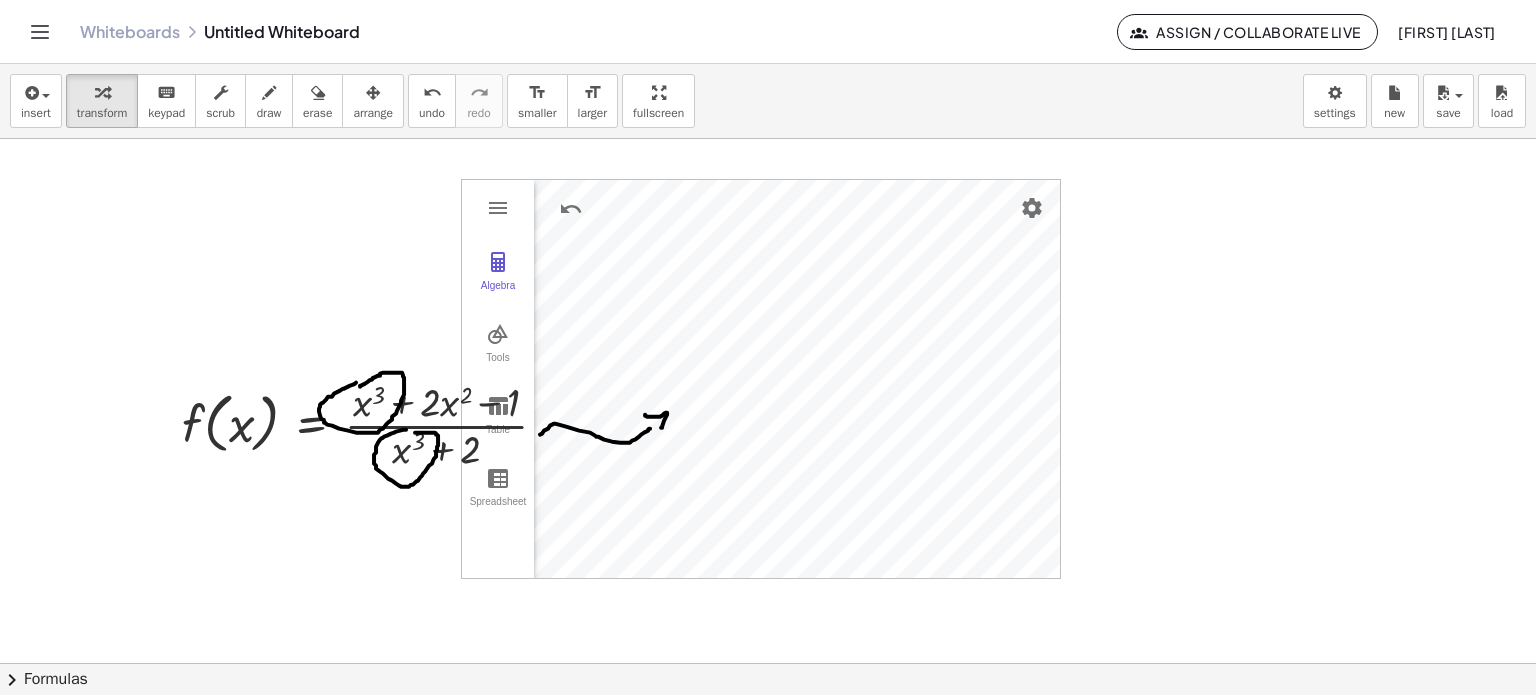 scroll, scrollTop: 0, scrollLeft: 0, axis: both 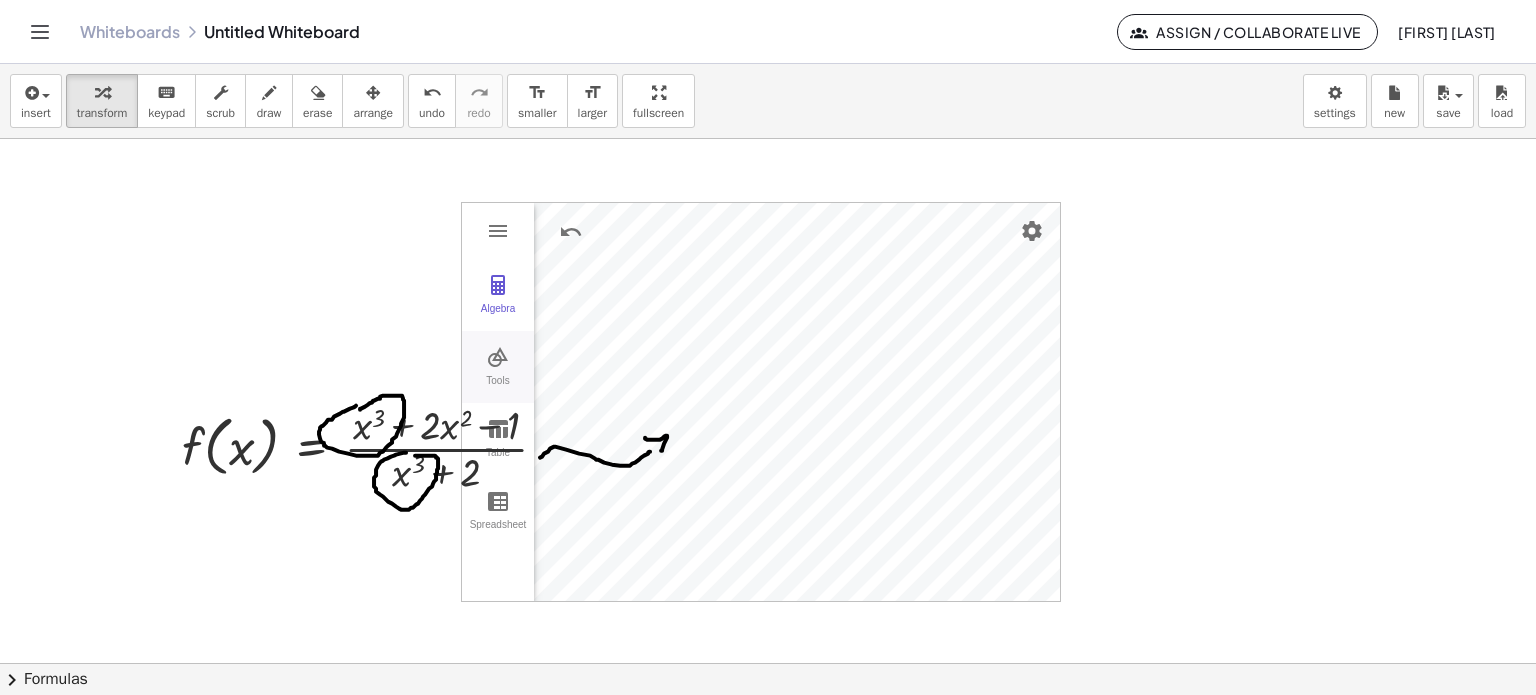 click at bounding box center (498, 357) 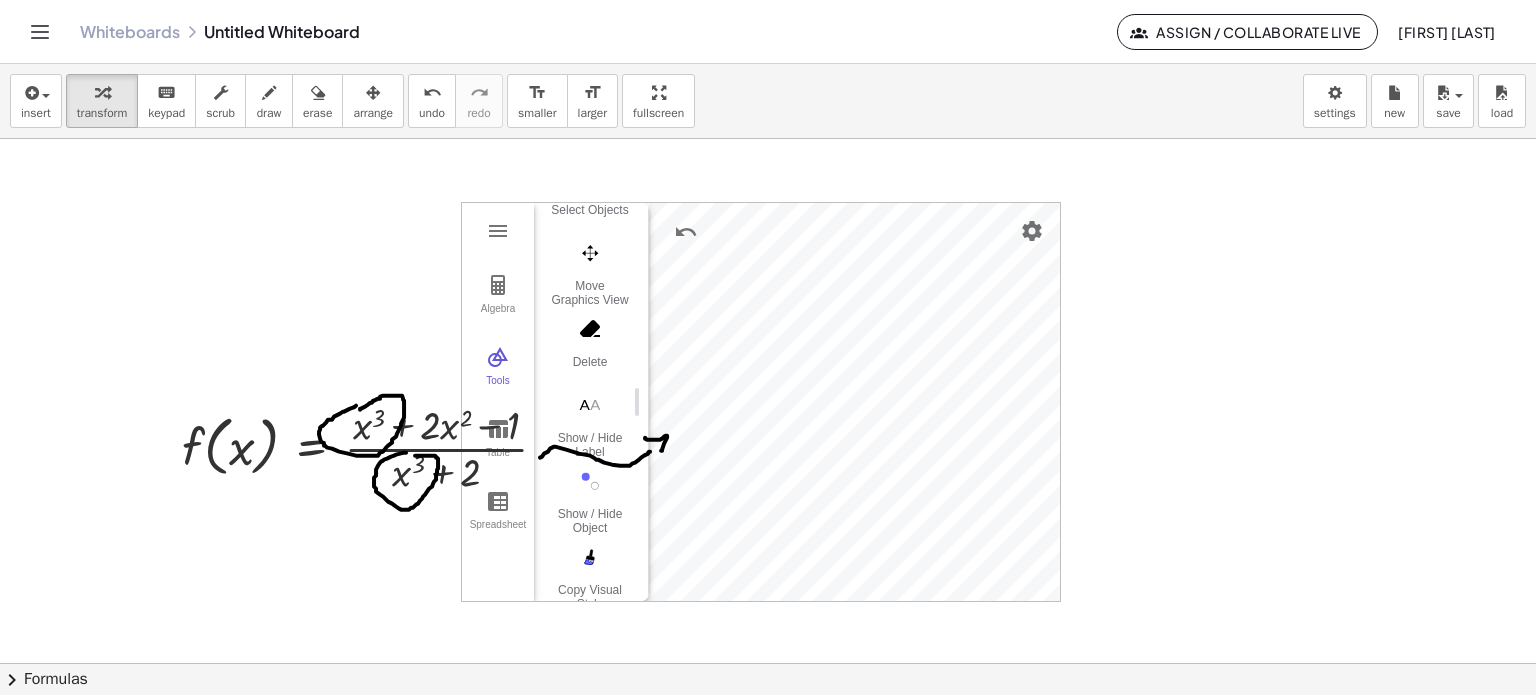 scroll, scrollTop: 700, scrollLeft: 0, axis: vertical 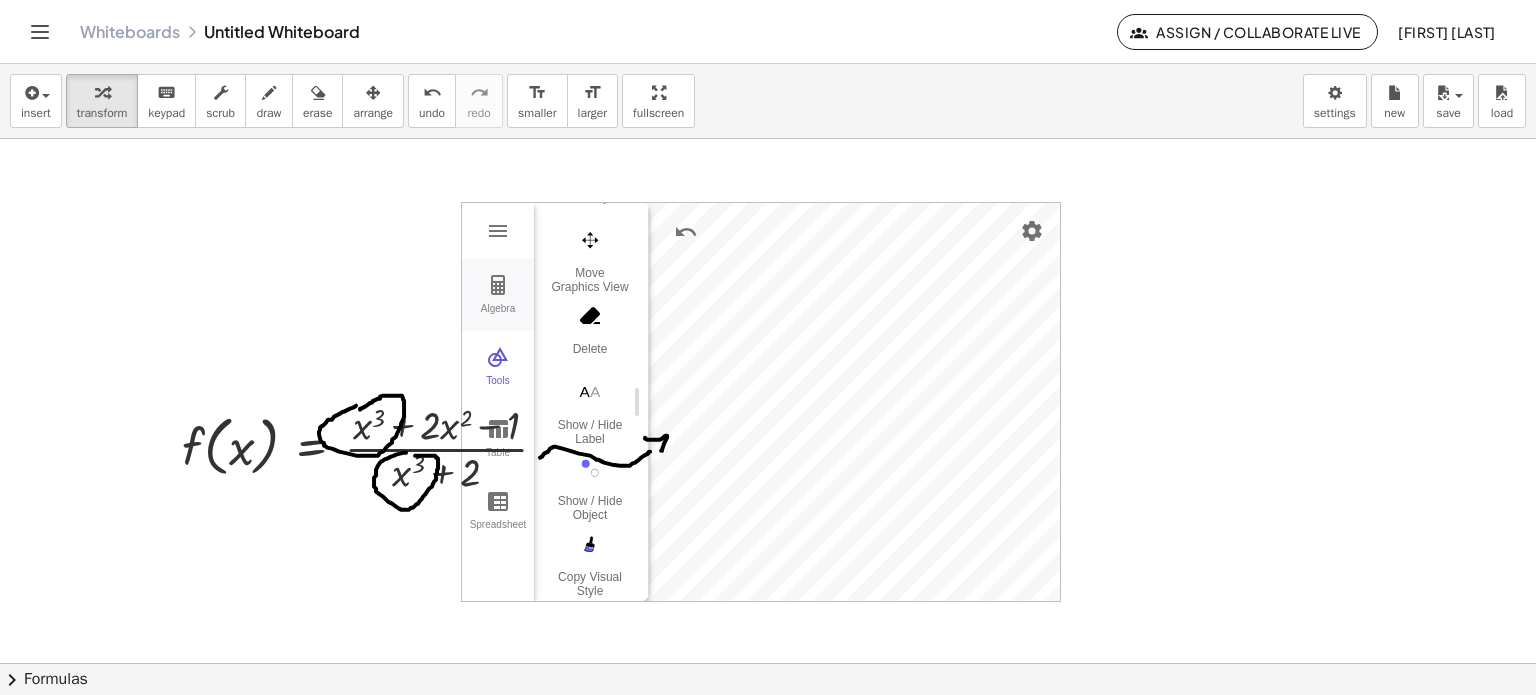 click on "Algebra" at bounding box center (498, 317) 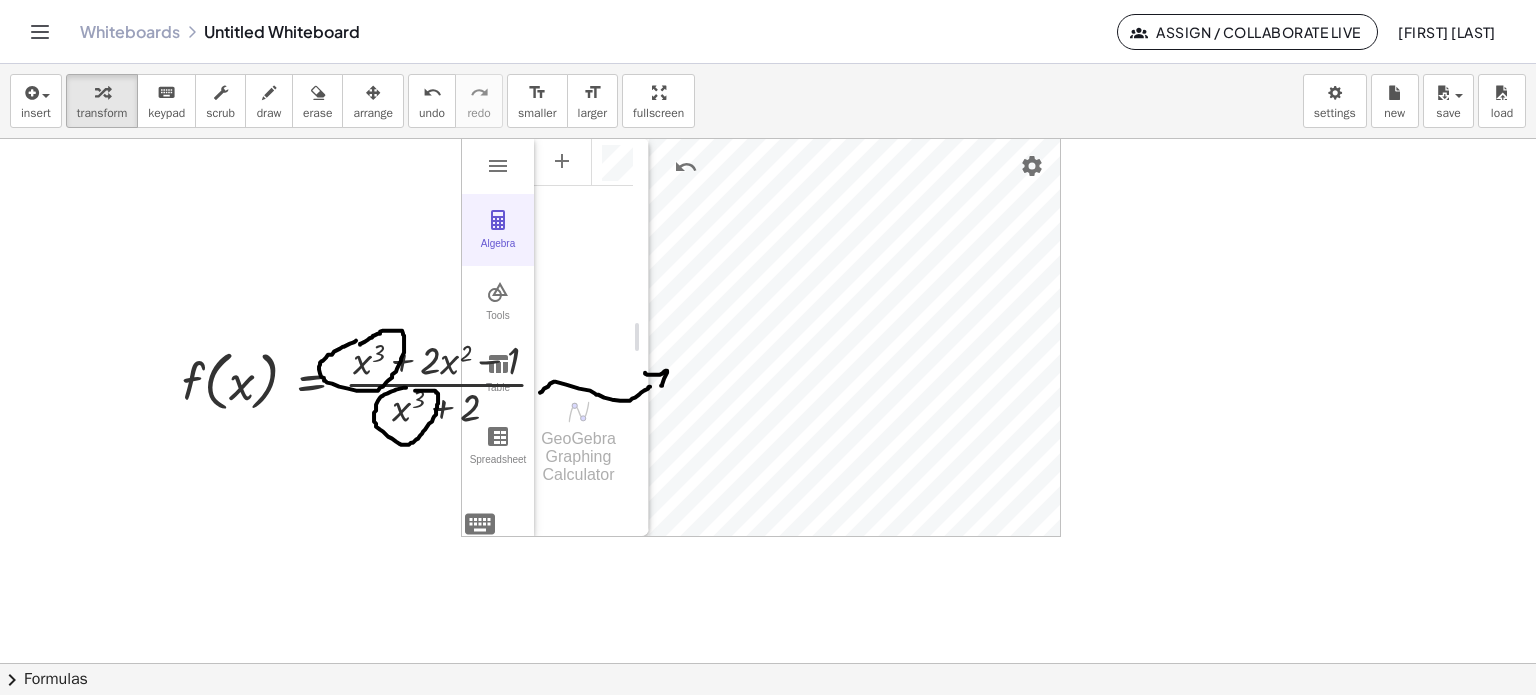 scroll, scrollTop: 100, scrollLeft: 0, axis: vertical 